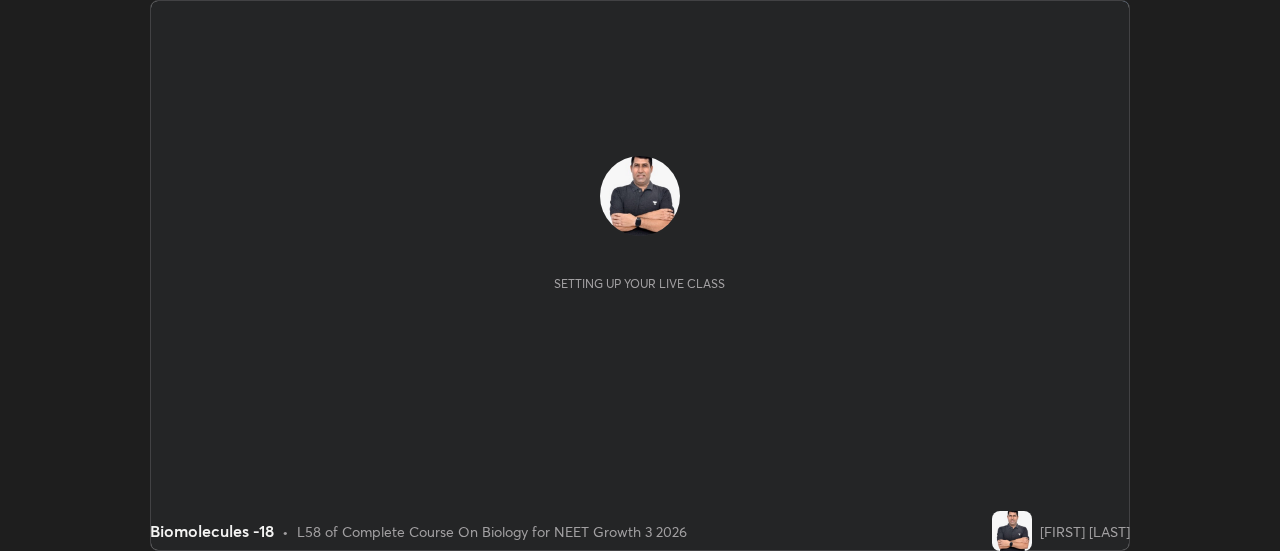 scroll, scrollTop: 0, scrollLeft: 0, axis: both 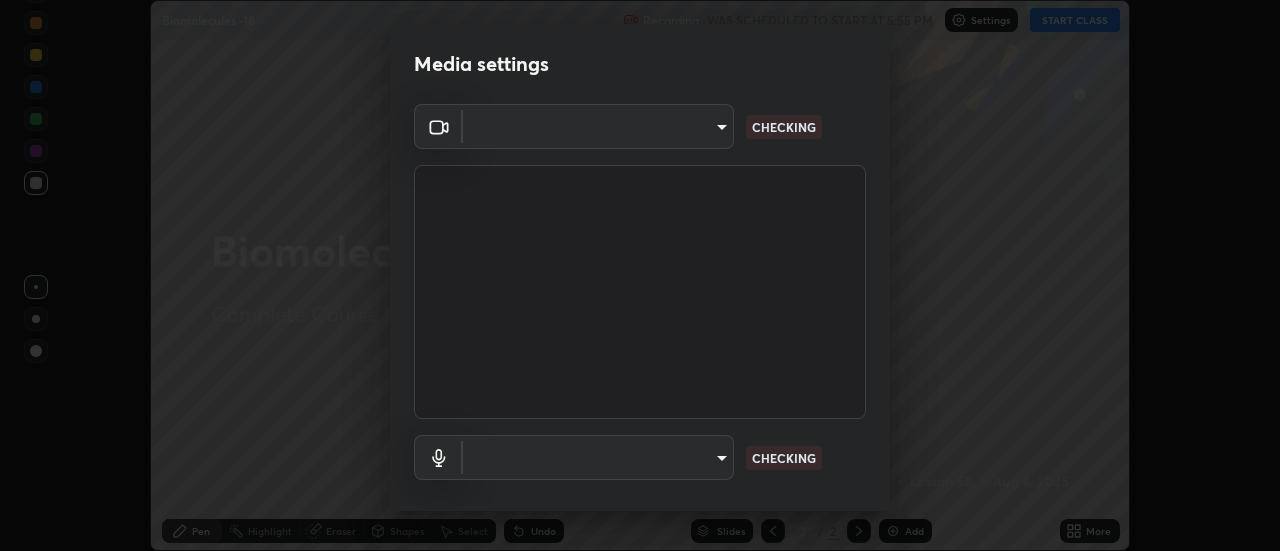 type on "cf8053163bb2f7d6ecf3d6bd7b4235d237b850a42bc303a0614f26eb784a67d0" 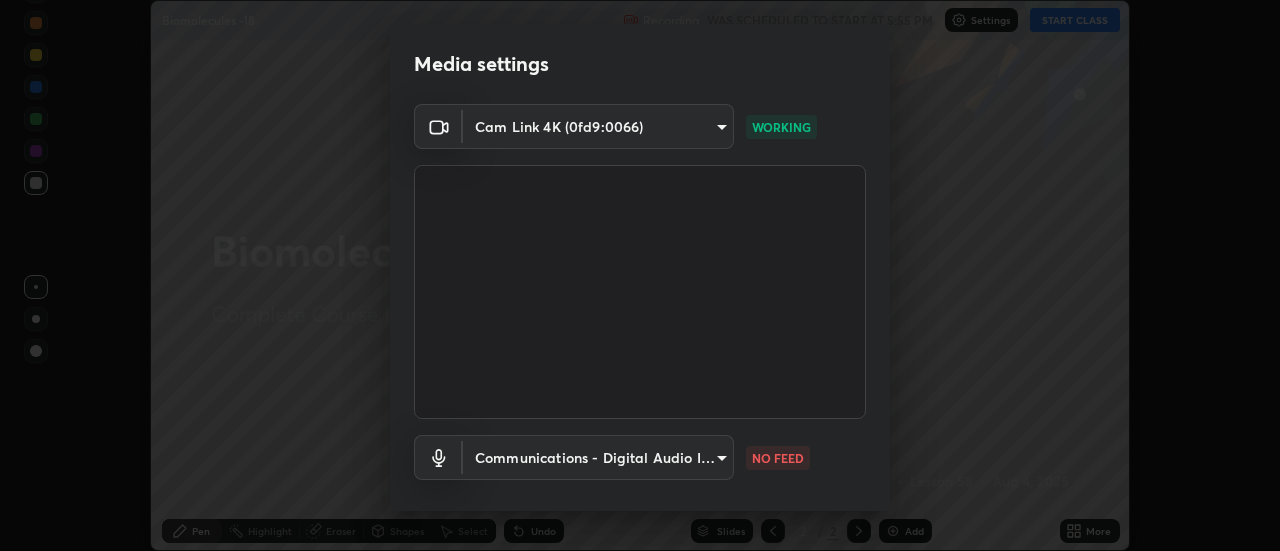 click on "Erase all Biomolecules -18 Recording WAS SCHEDULED TO START AT  5:55 PM Settings START CLASS Setting up your live class Biomolecules -18 • L58 of Complete Course On Biology for NEET Growth 3 2026 [FIRST] [LAST] Pen Highlight Eraser Shapes Select Undo Slides 2 / 2 Add More No doubts shared Encourage your learners to ask a doubt for better clarity Report an issue Reason for reporting Buffering Chat not working Audio - Video sync issue Educator video quality low ​ Attach an image Report Media settings Cam Link 4K (0fd9:0066) cf8053163bb2f7d6ecf3d6bd7b4235d237b850a42bc303a0614f26eb784a67d0 WORKING Communications - Digital Audio Interface (3- Cam Link 4K) communications NO FEED 1 / 5 Next" at bounding box center [640, 275] 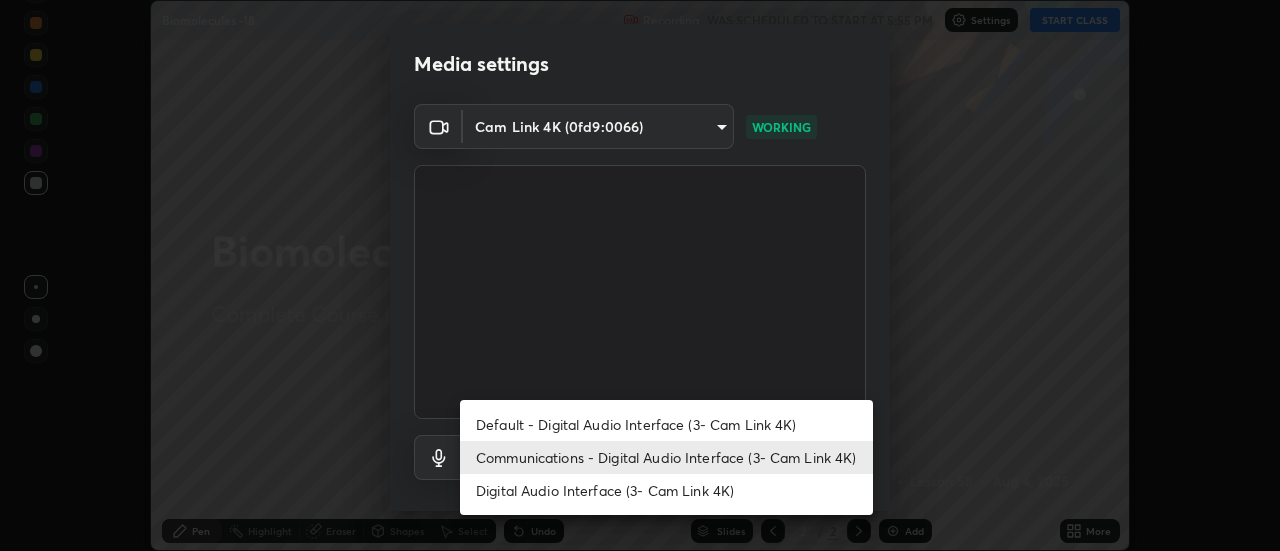 click on "Default - Digital Audio Interface (3- Cam Link 4K)" at bounding box center (666, 424) 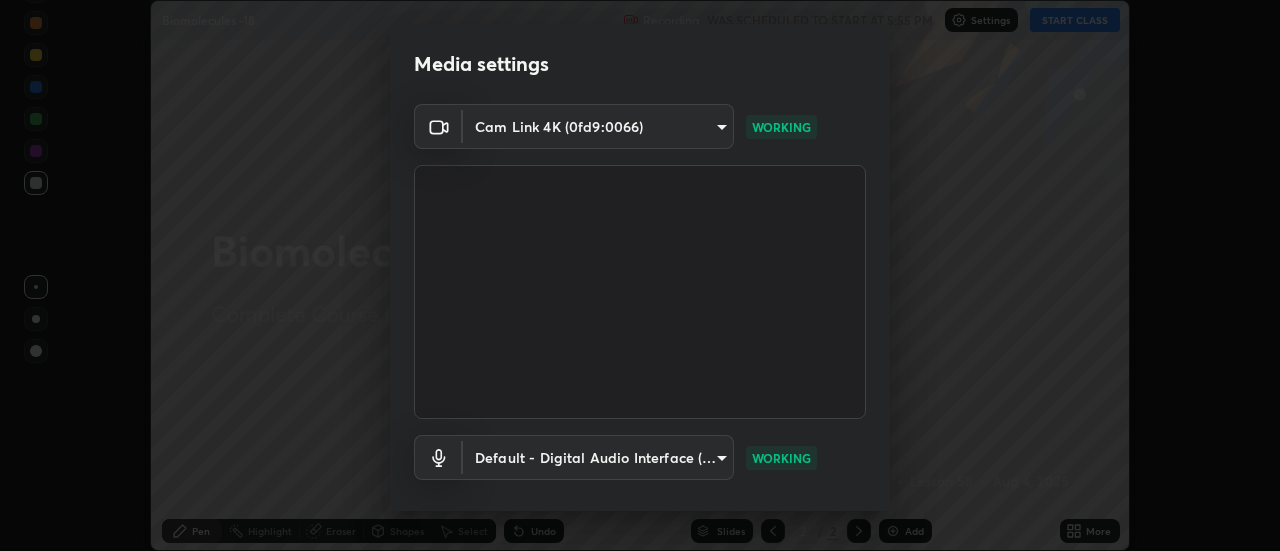 scroll, scrollTop: 105, scrollLeft: 0, axis: vertical 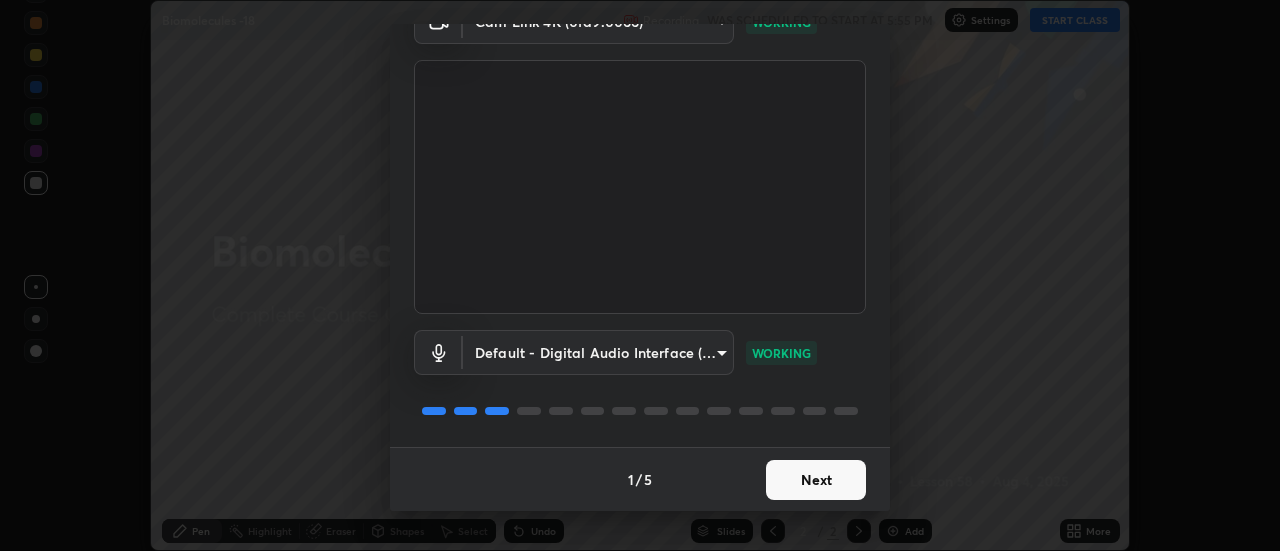 click on "Next" at bounding box center (816, 480) 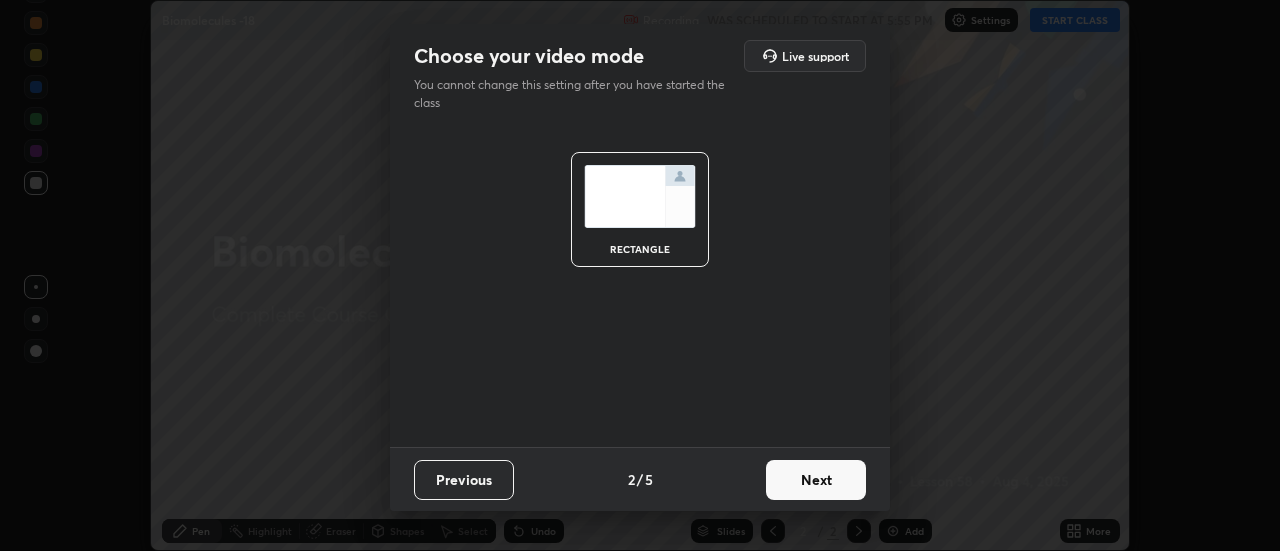 scroll, scrollTop: 0, scrollLeft: 0, axis: both 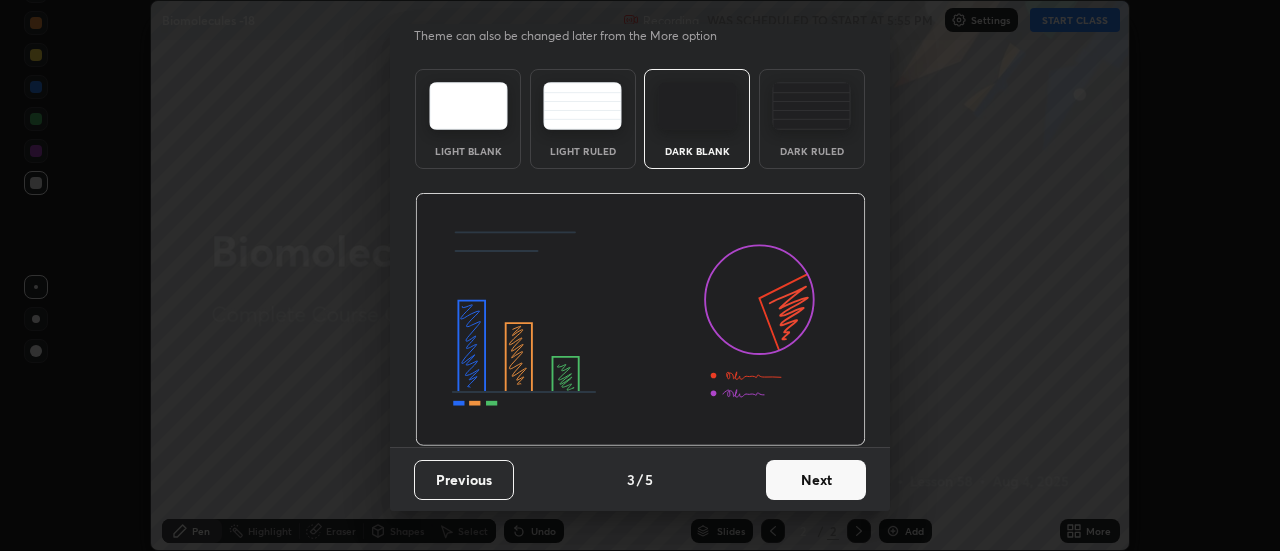 click on "Next" at bounding box center (816, 480) 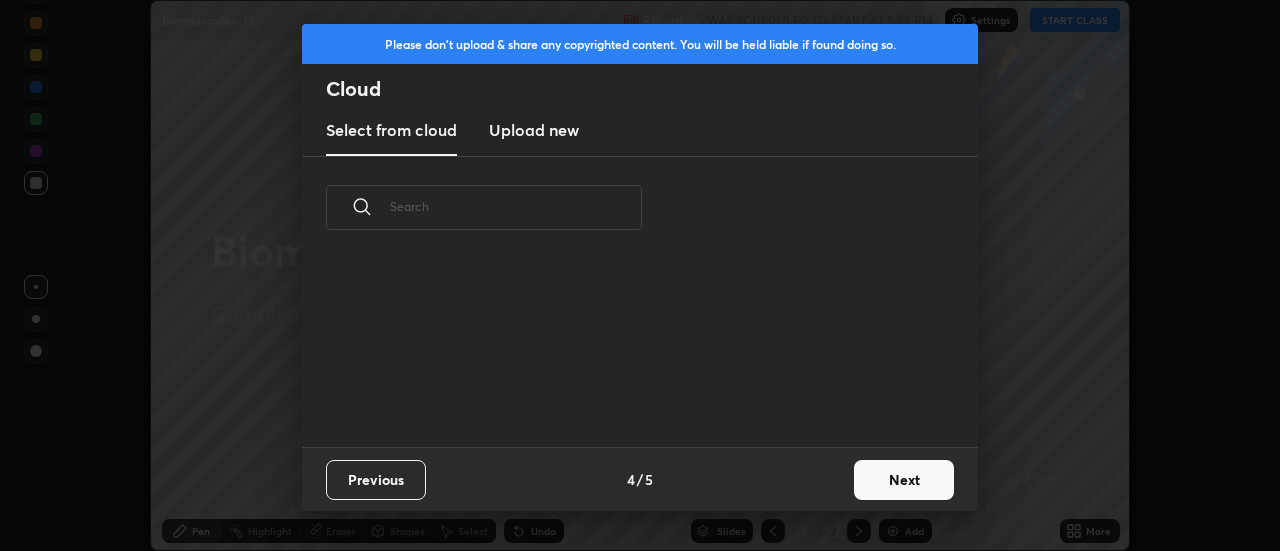 click on "Next" at bounding box center [904, 480] 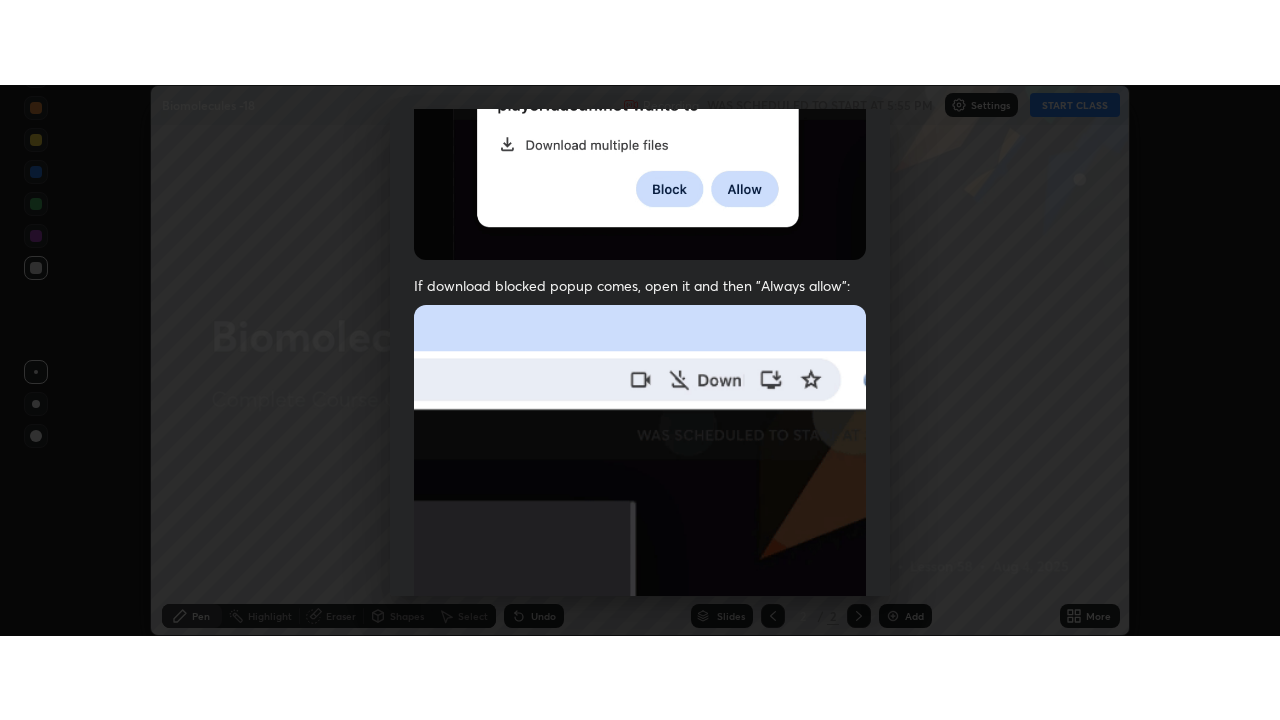 scroll, scrollTop: 513, scrollLeft: 0, axis: vertical 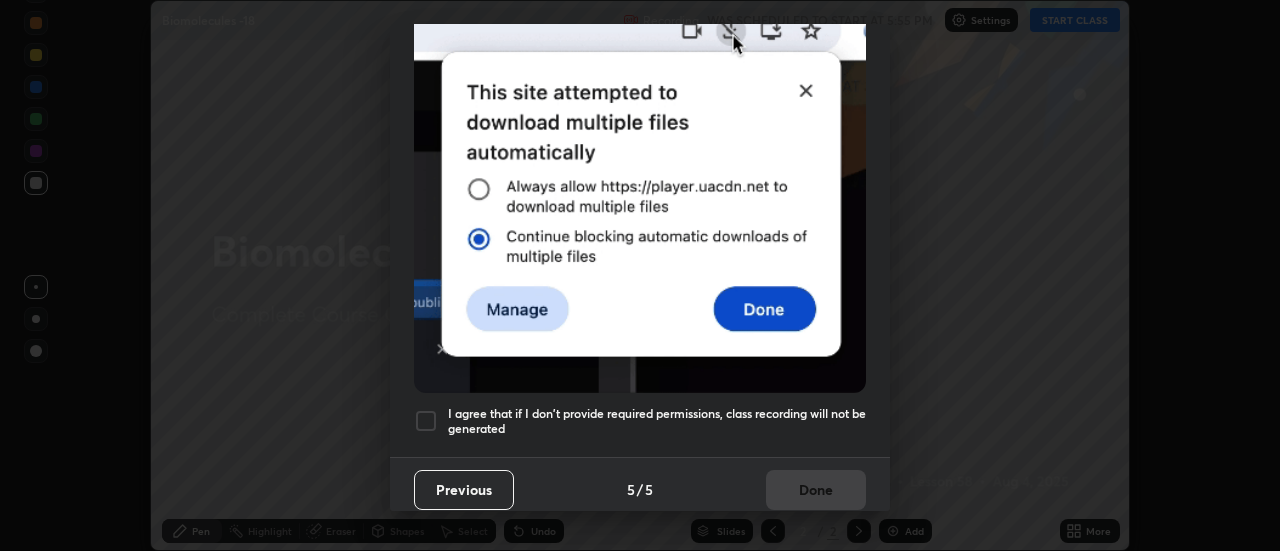 click at bounding box center [426, 421] 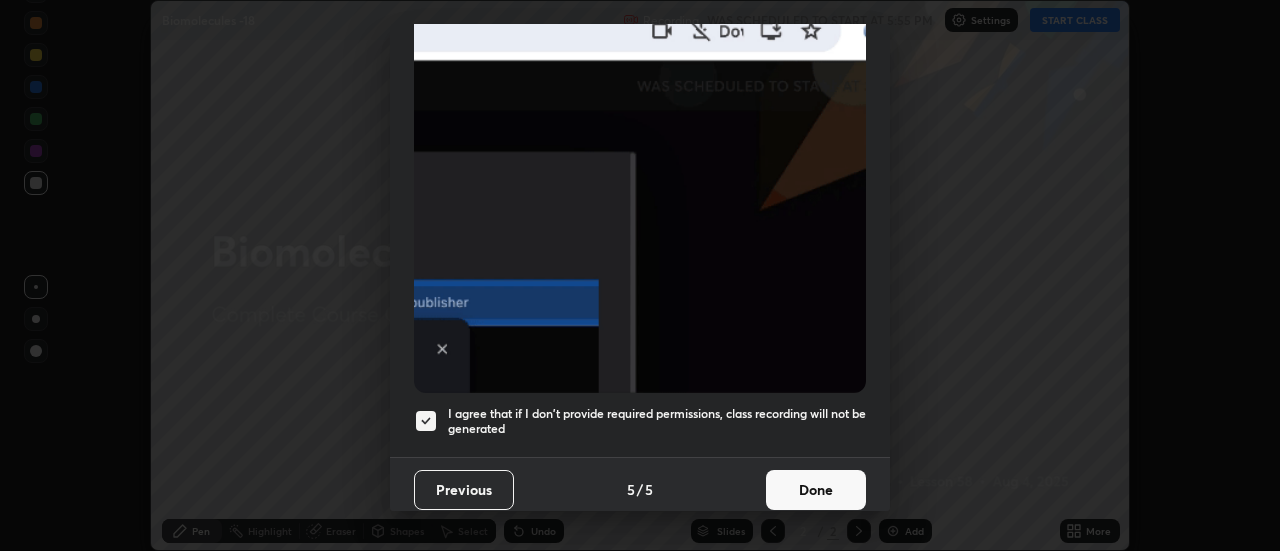 click on "Done" at bounding box center (816, 490) 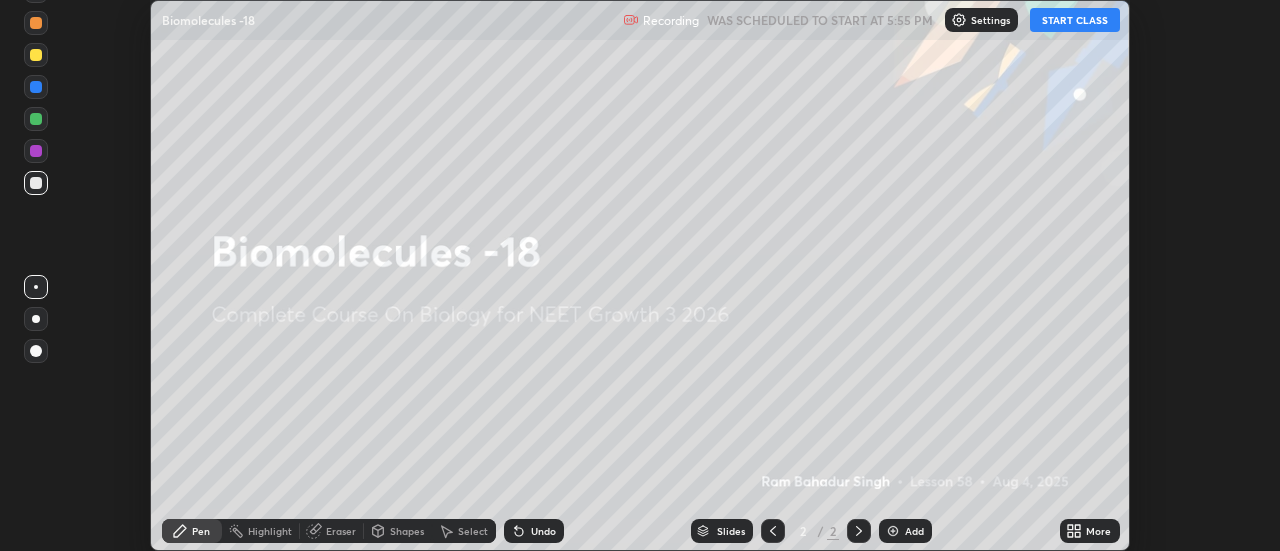 click on "START CLASS" at bounding box center (1075, 20) 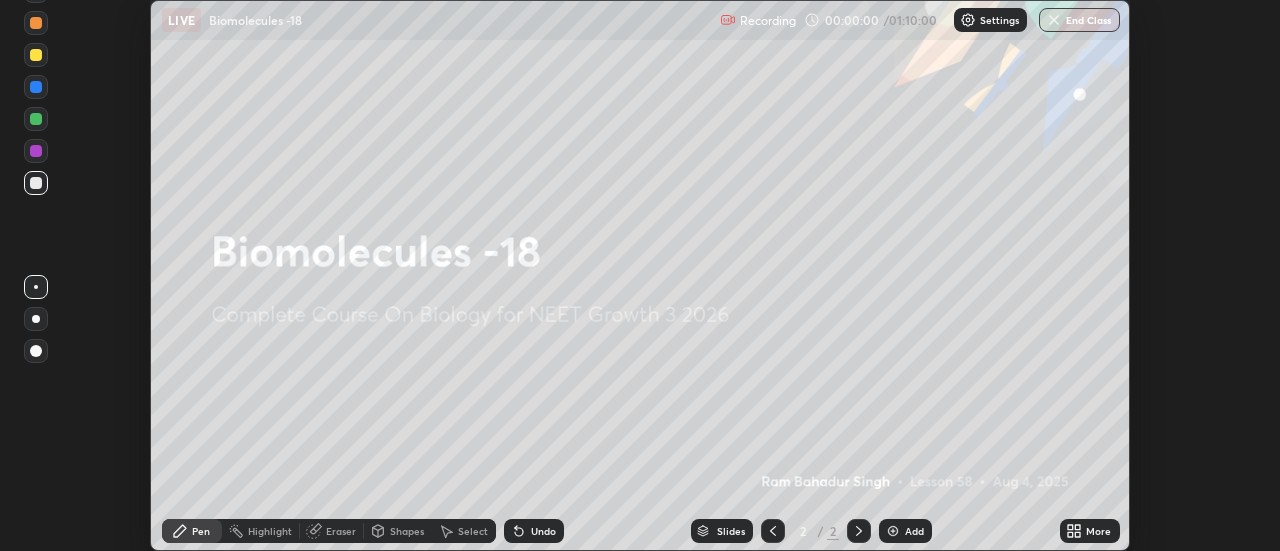 click 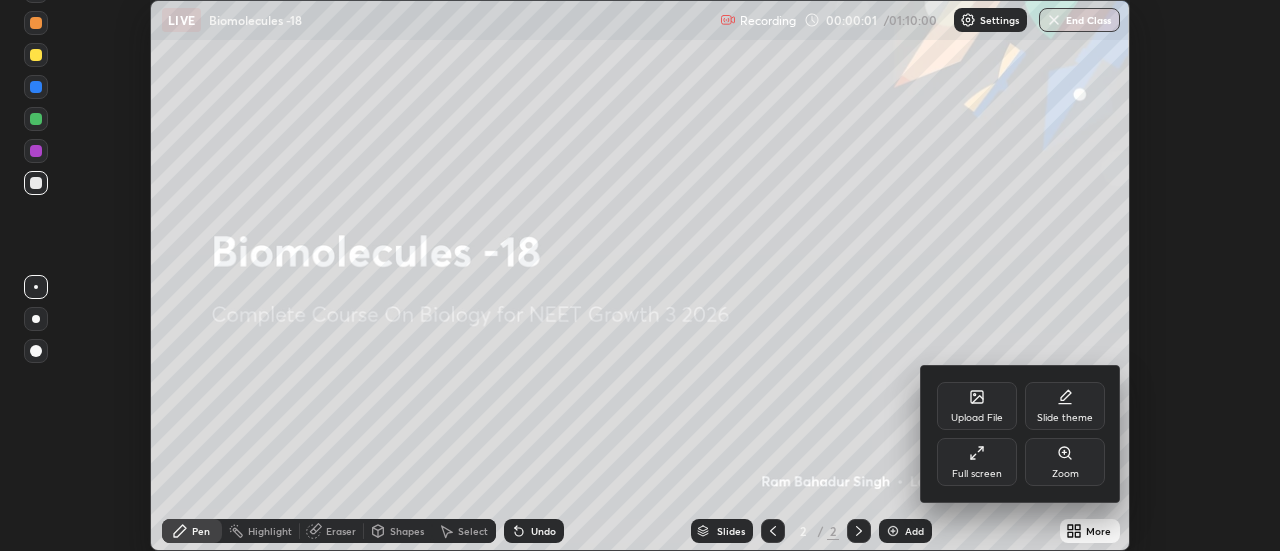 click 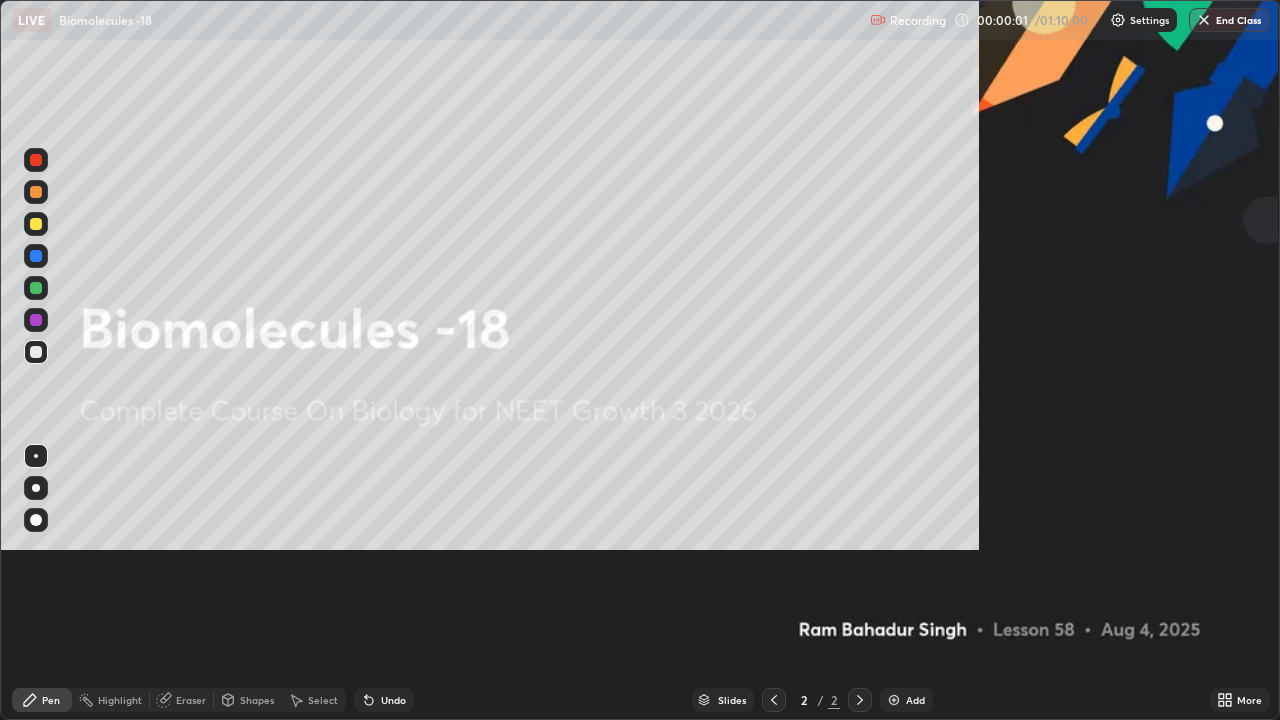 scroll, scrollTop: 99280, scrollLeft: 98720, axis: both 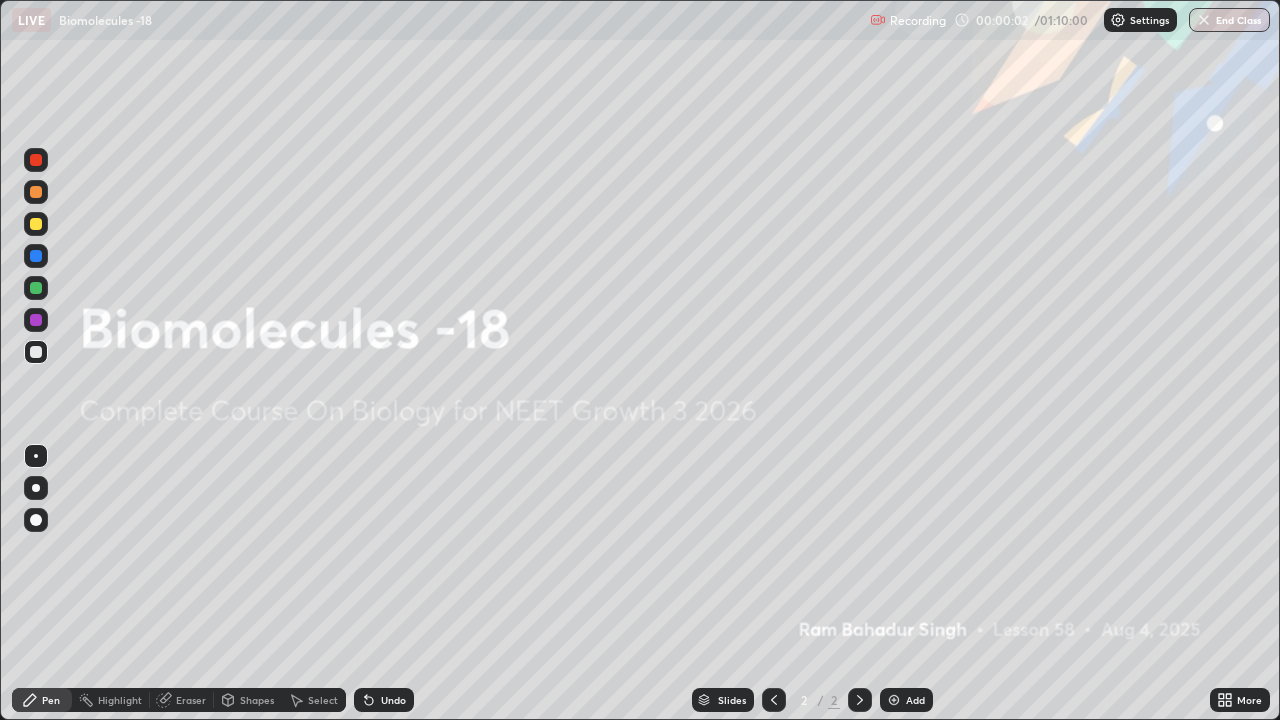 click at bounding box center [894, 700] 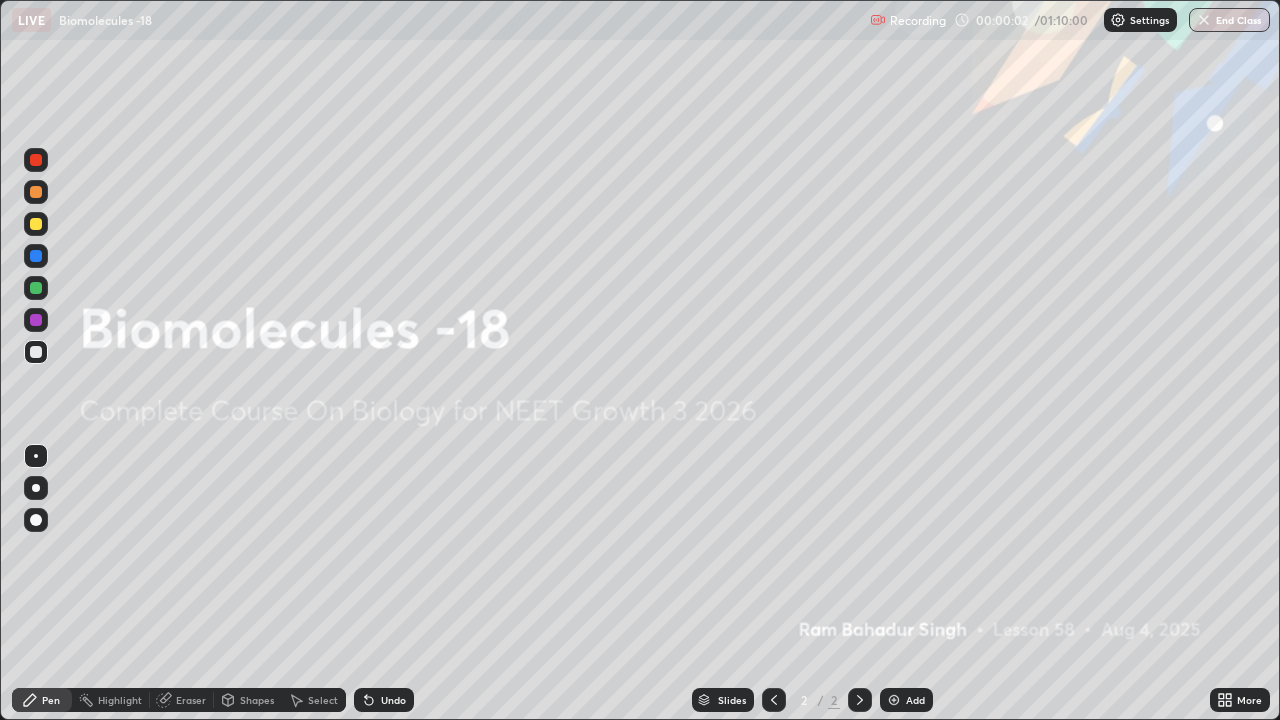 click at bounding box center [894, 700] 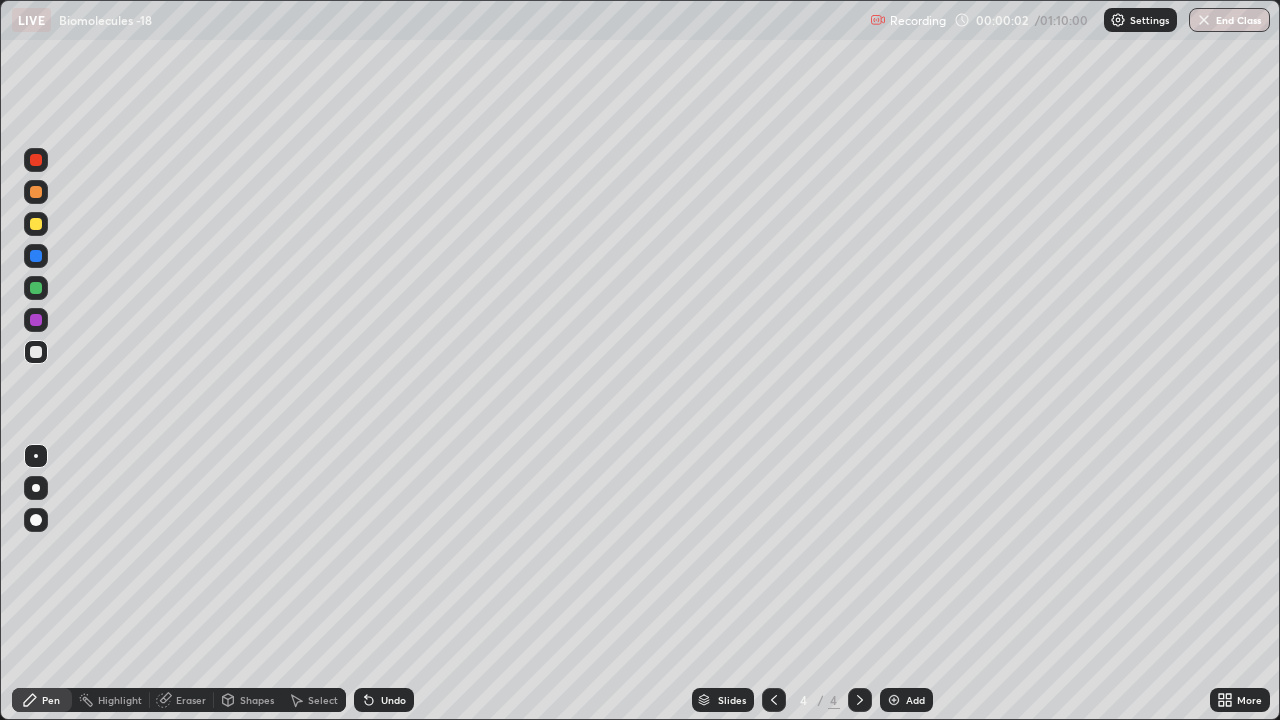 click at bounding box center [894, 700] 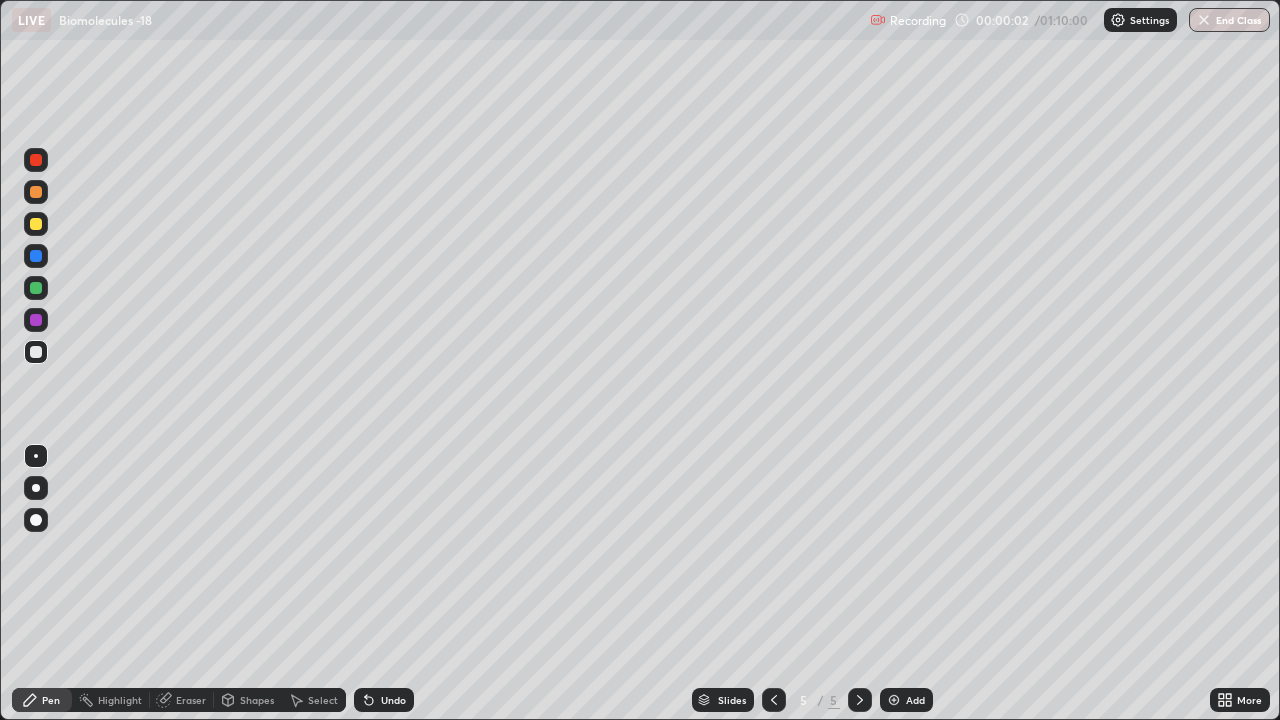 click at bounding box center [894, 700] 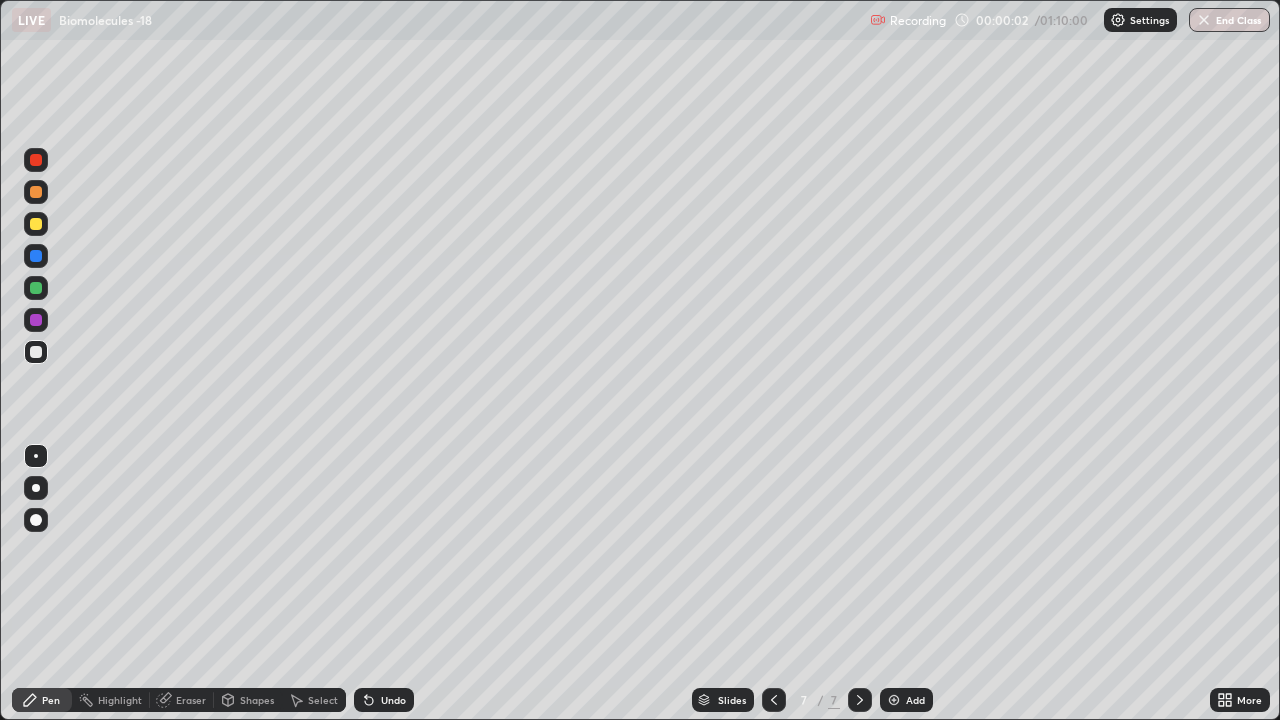 click at bounding box center (894, 700) 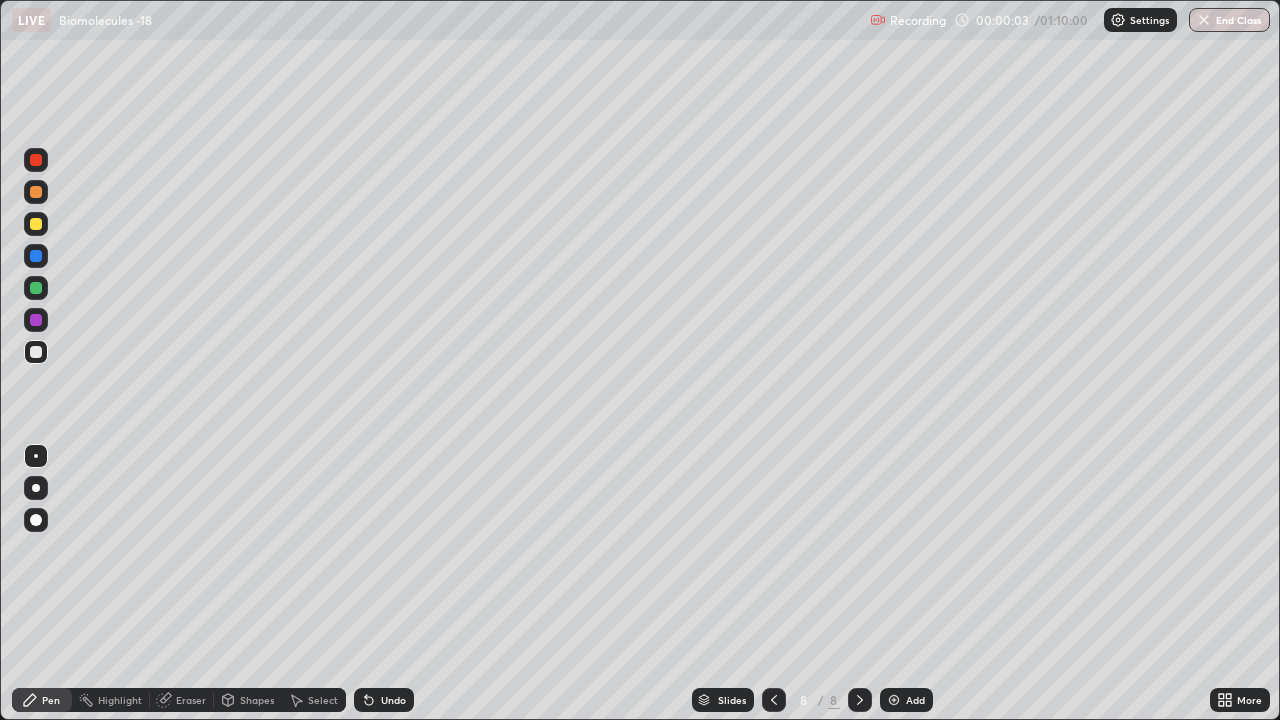 click at bounding box center (894, 700) 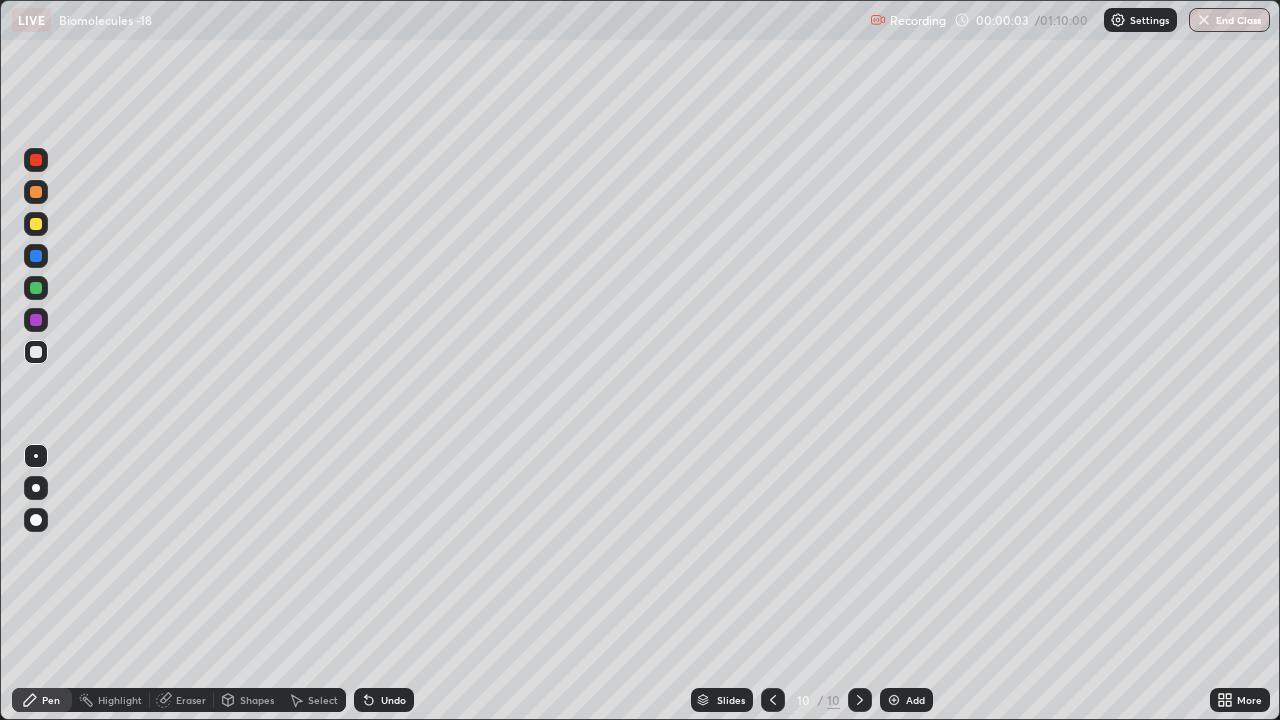 click at bounding box center [894, 700] 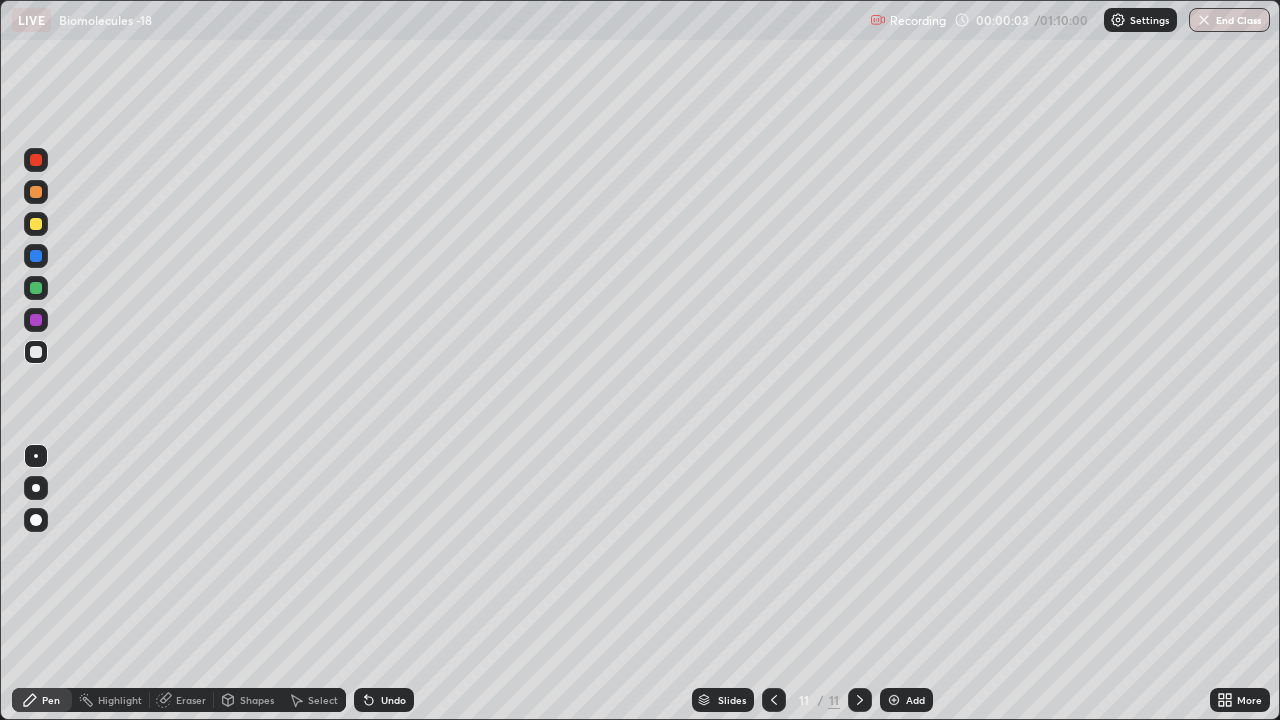 click 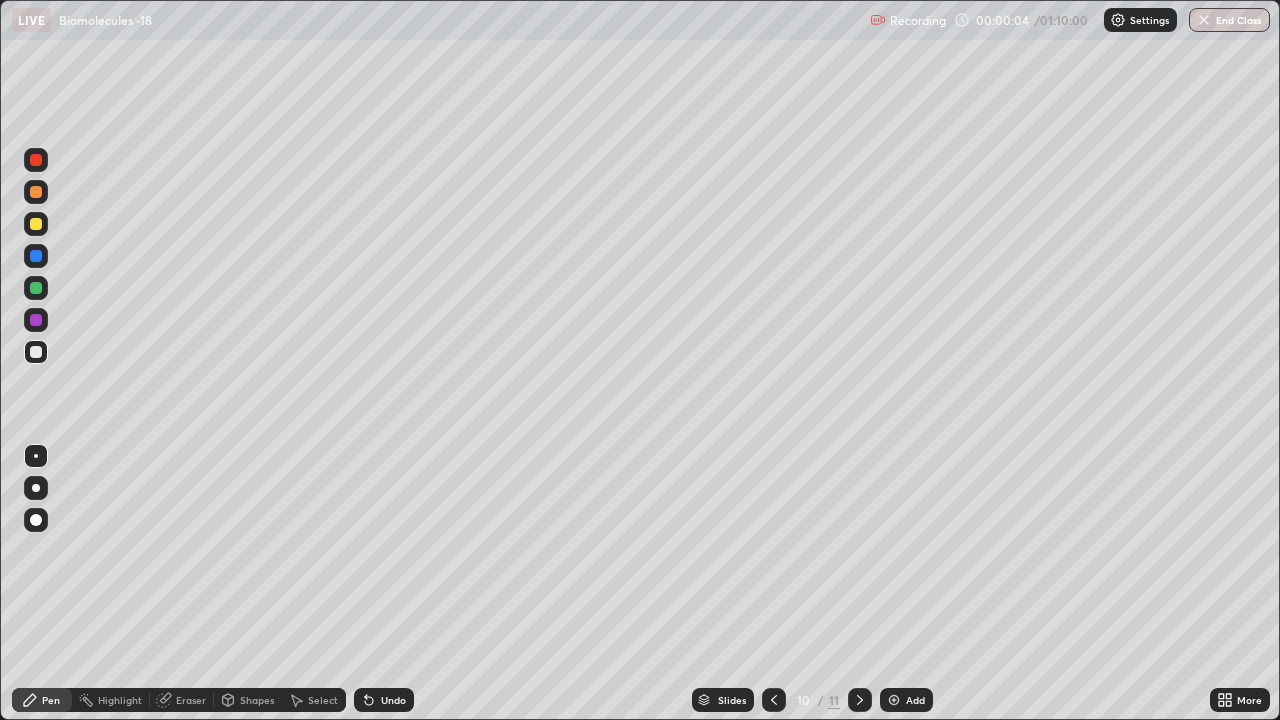 click 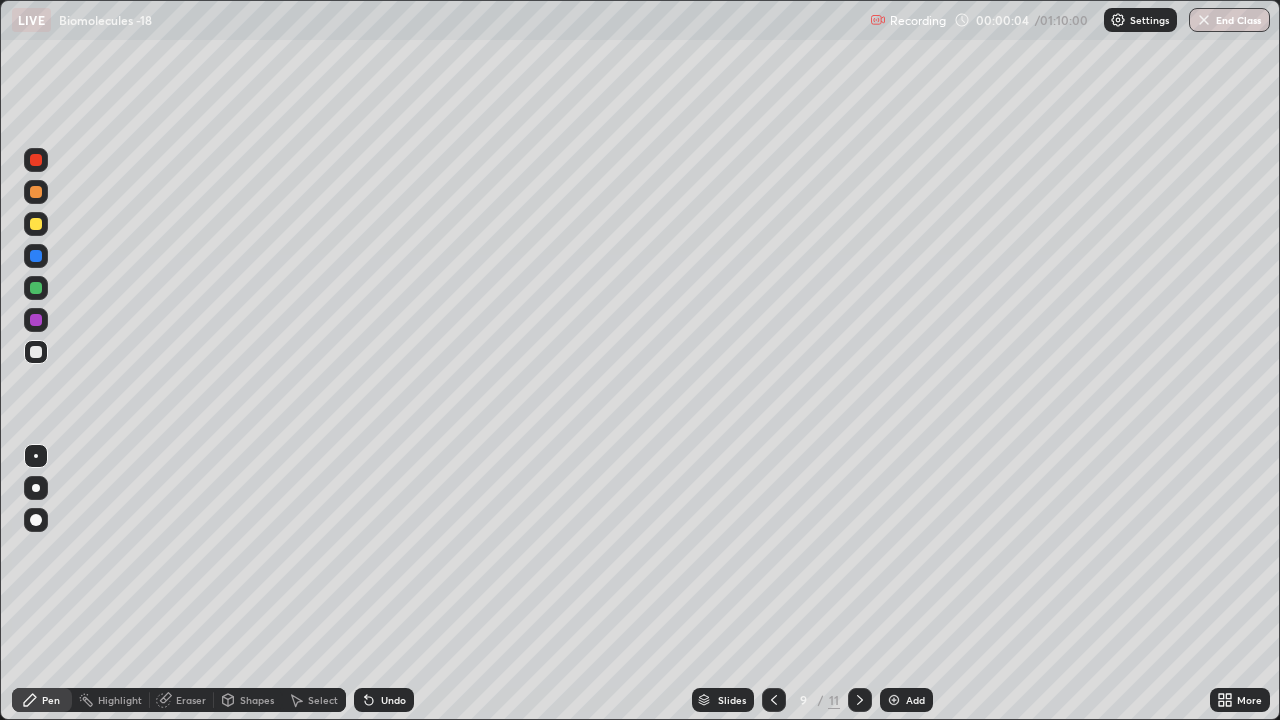 click 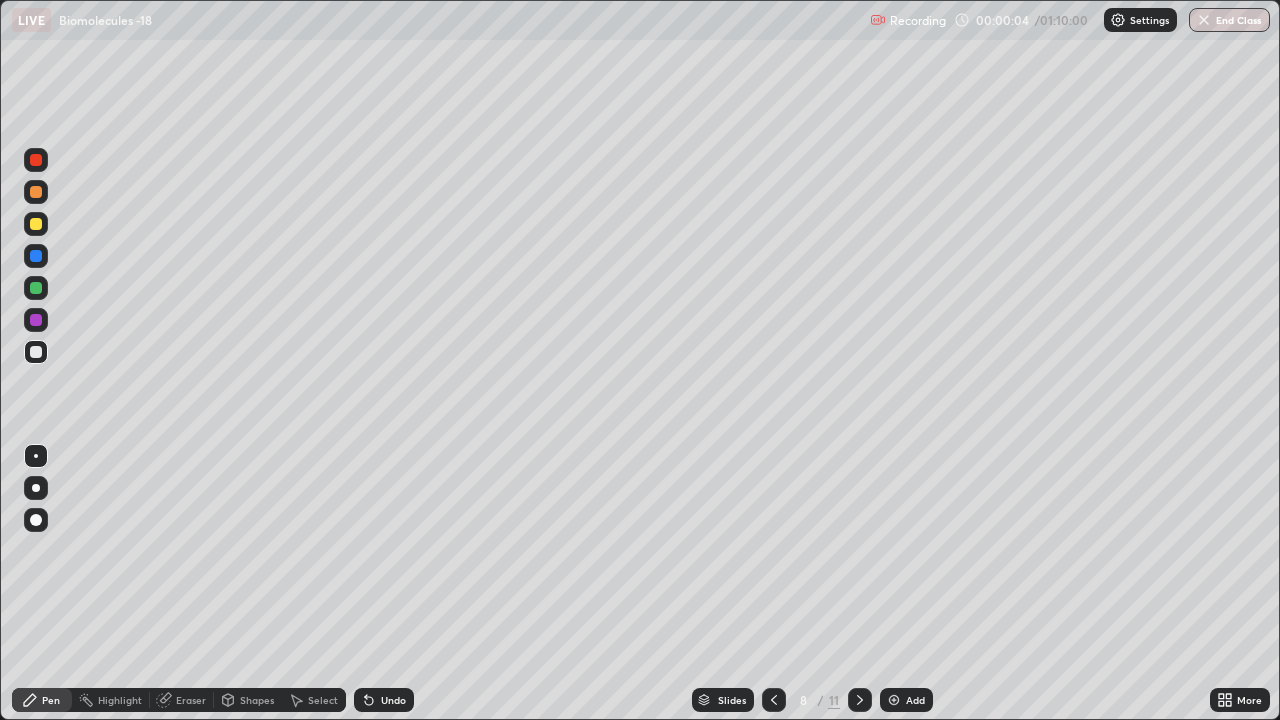 click 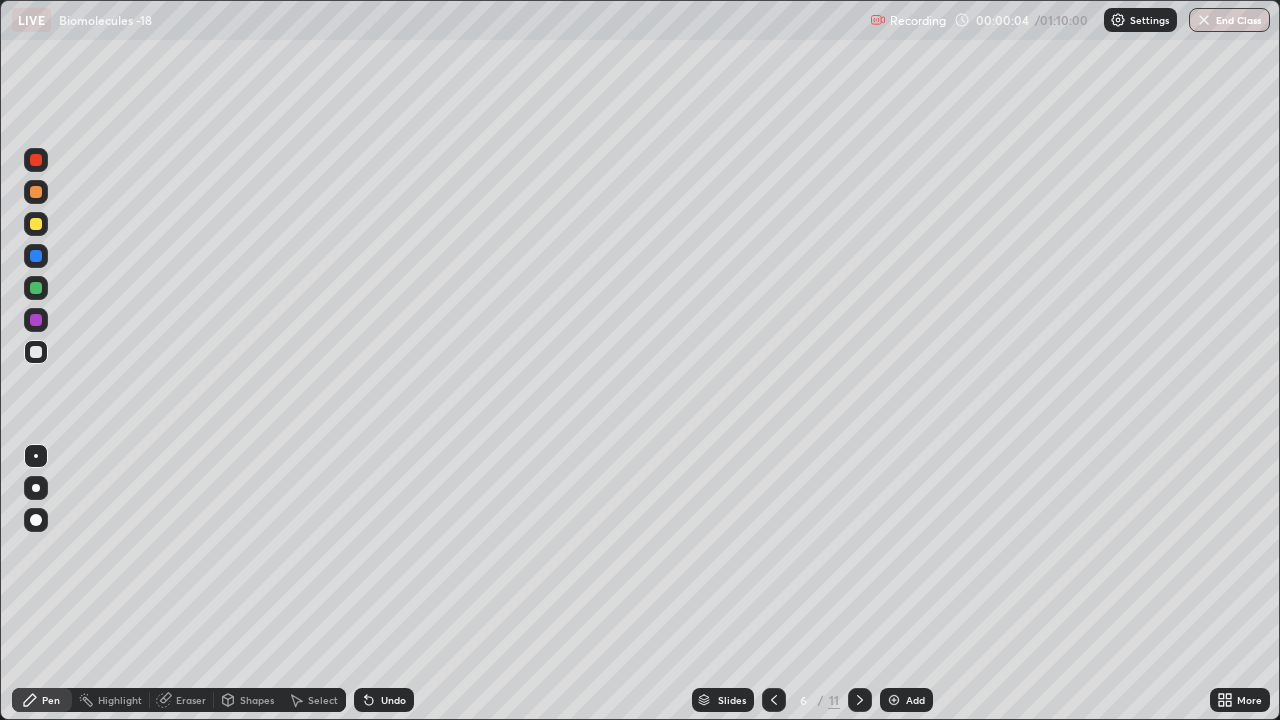 click 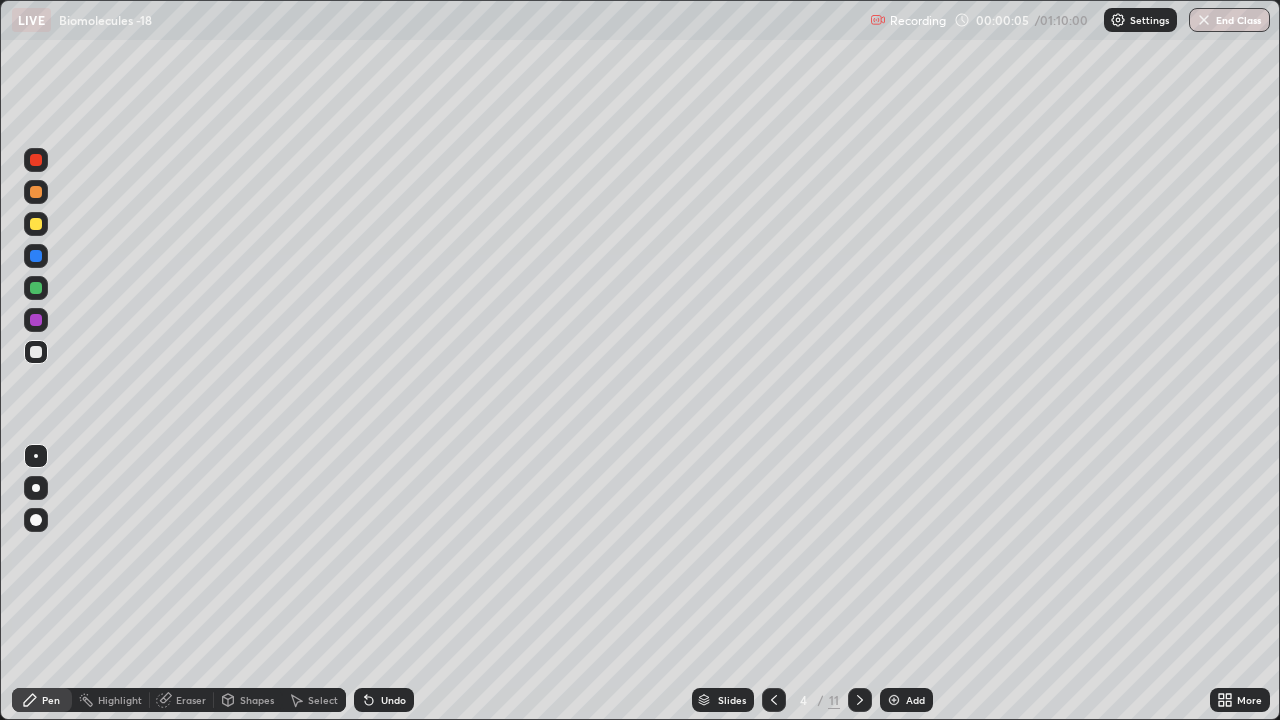 click 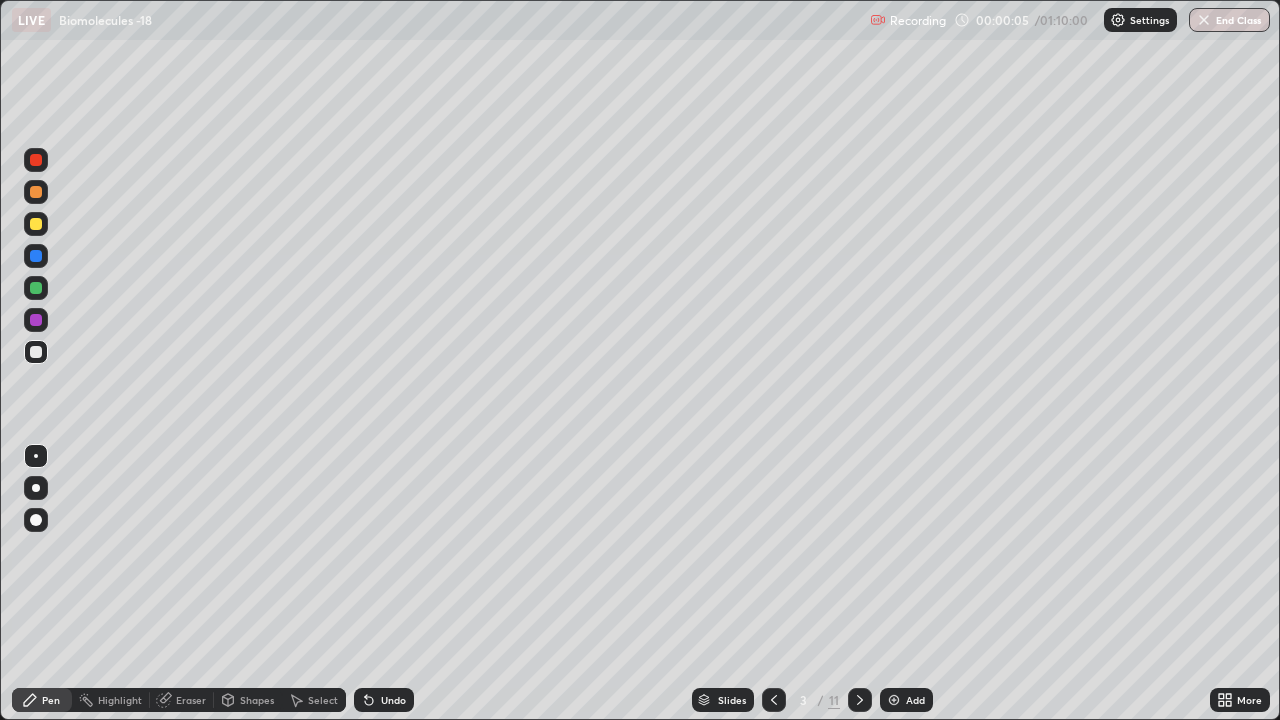 click 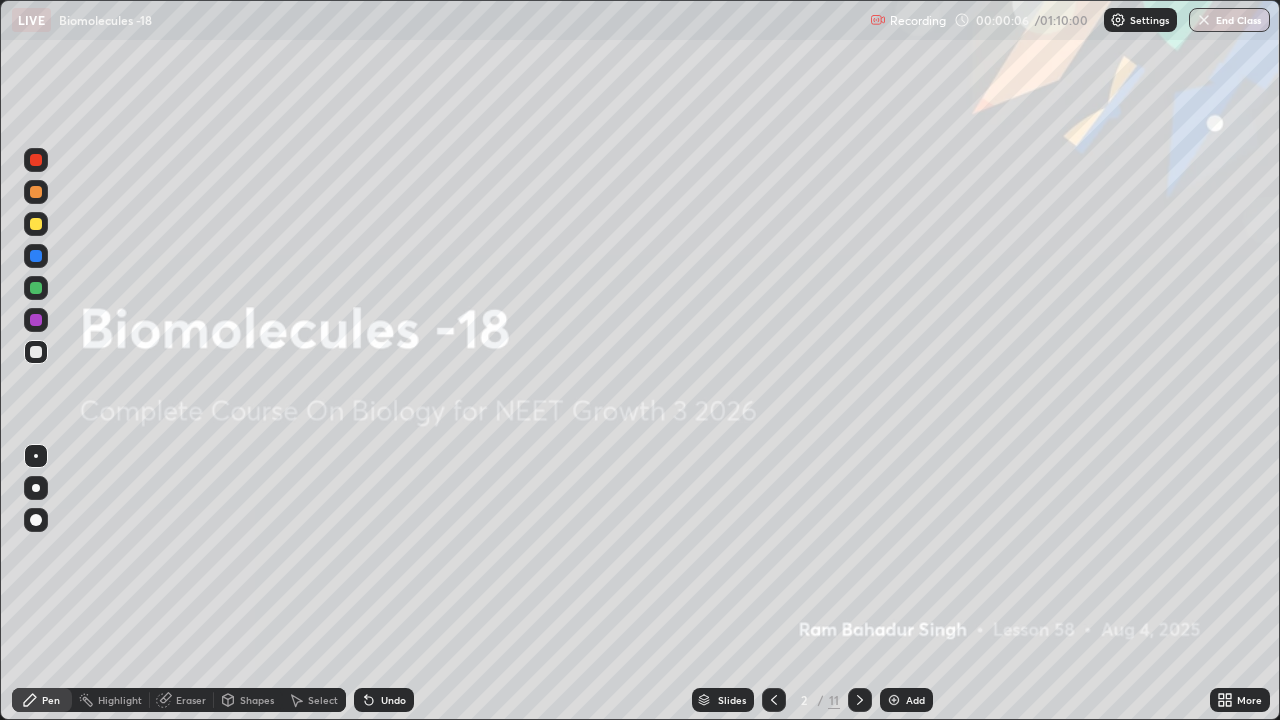 click 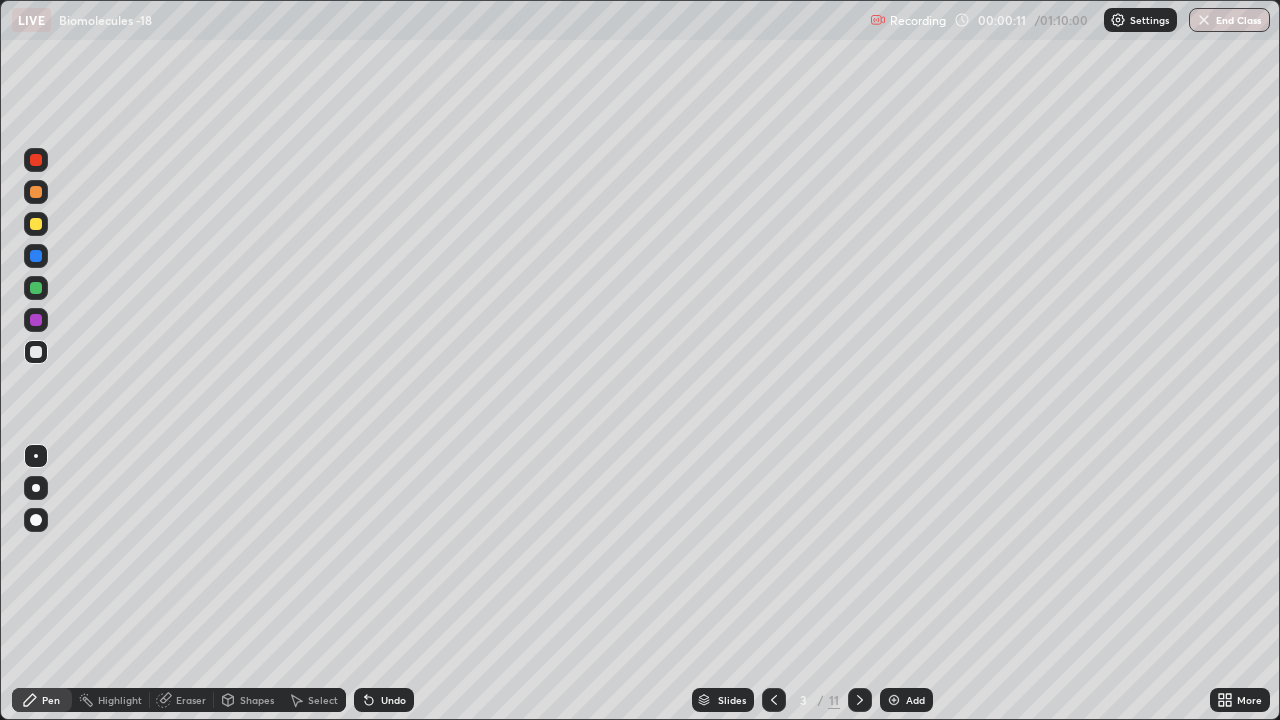 click at bounding box center (36, 224) 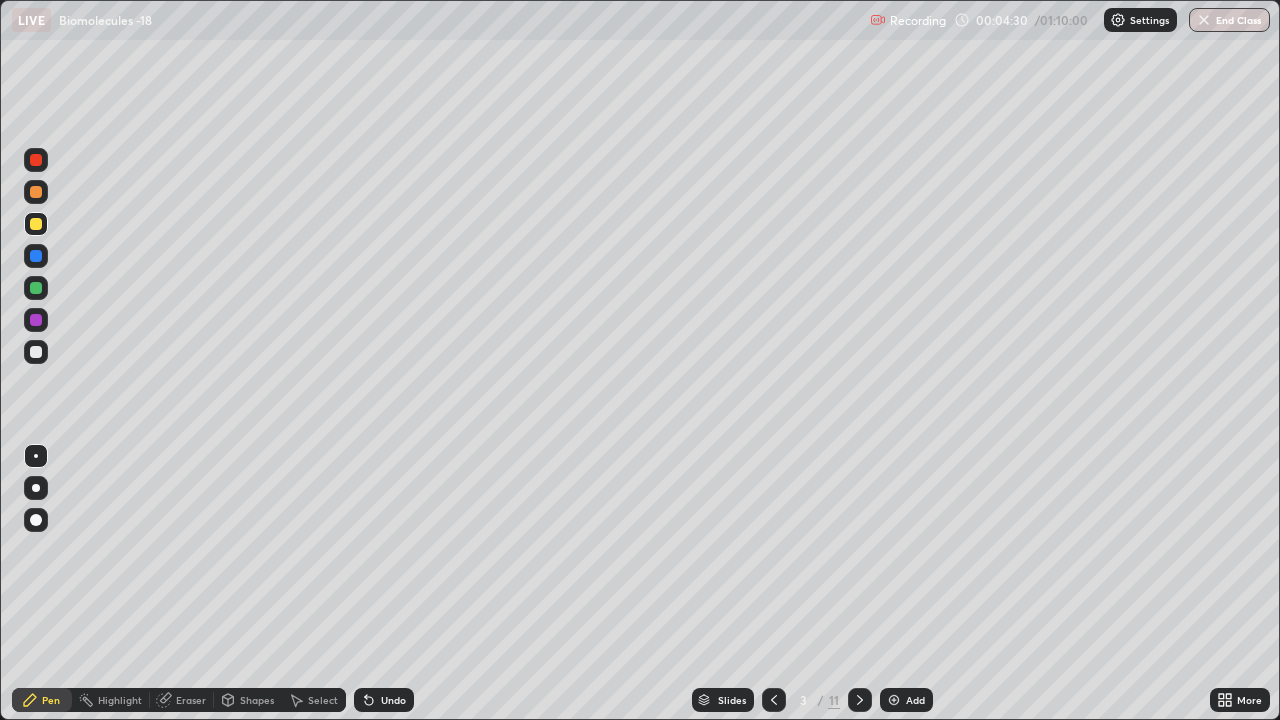 click at bounding box center [860, 700] 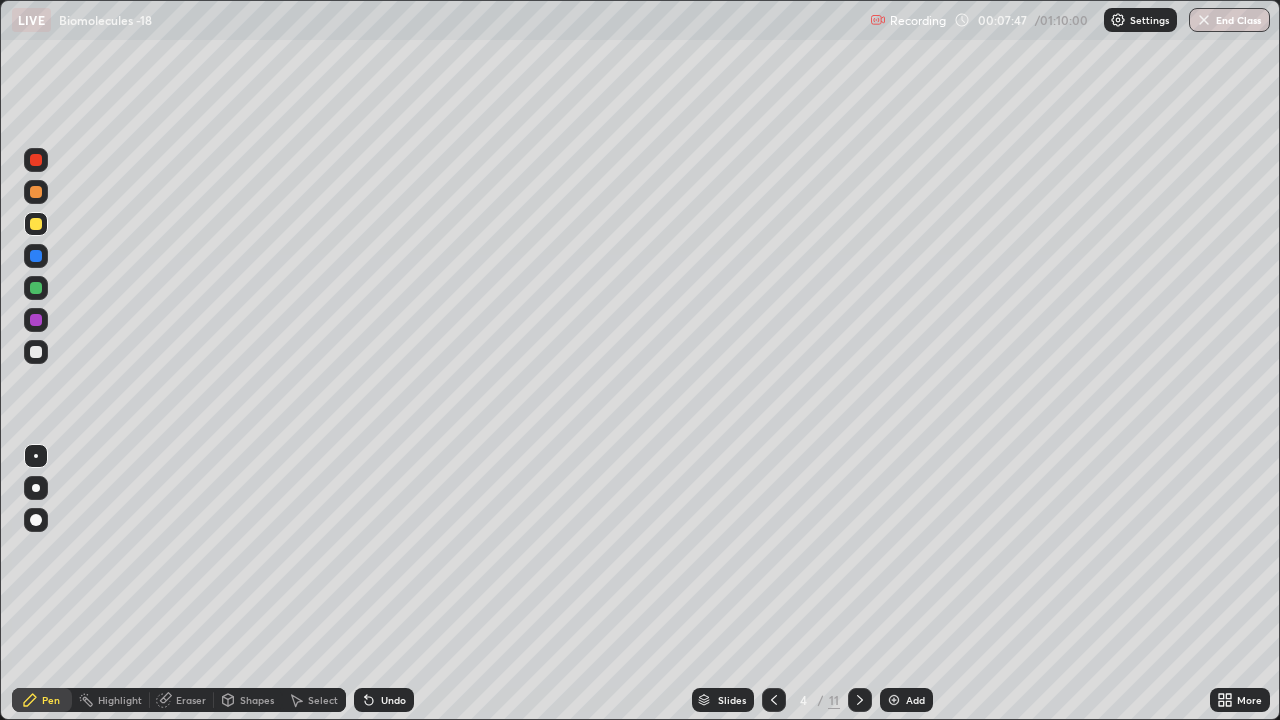 click on "Eraser" at bounding box center (191, 700) 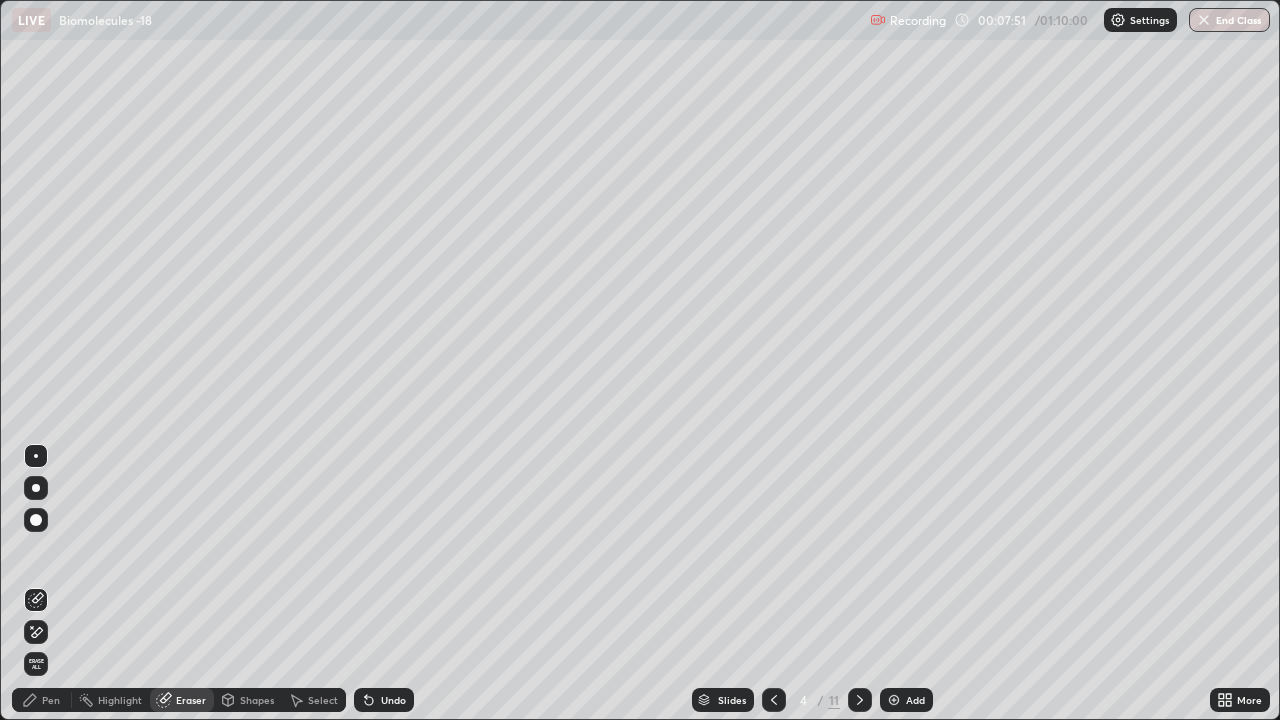 click on "Pen" at bounding box center [51, 700] 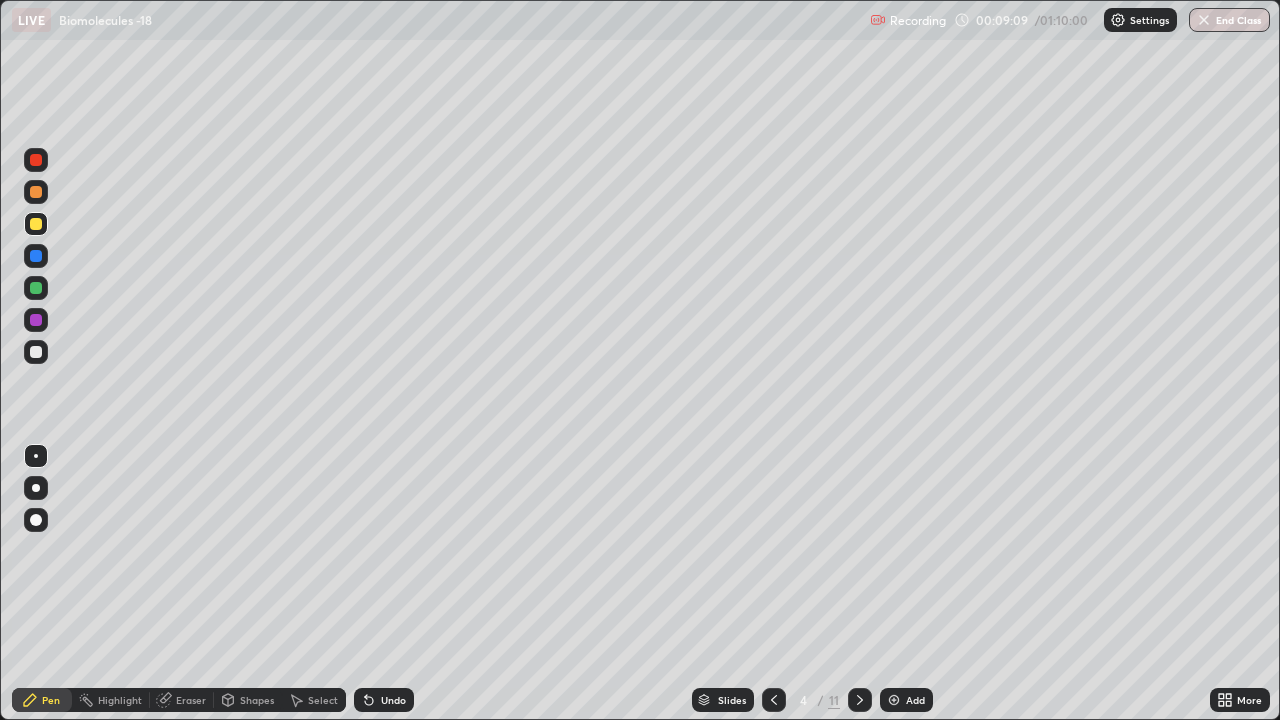 click at bounding box center (860, 700) 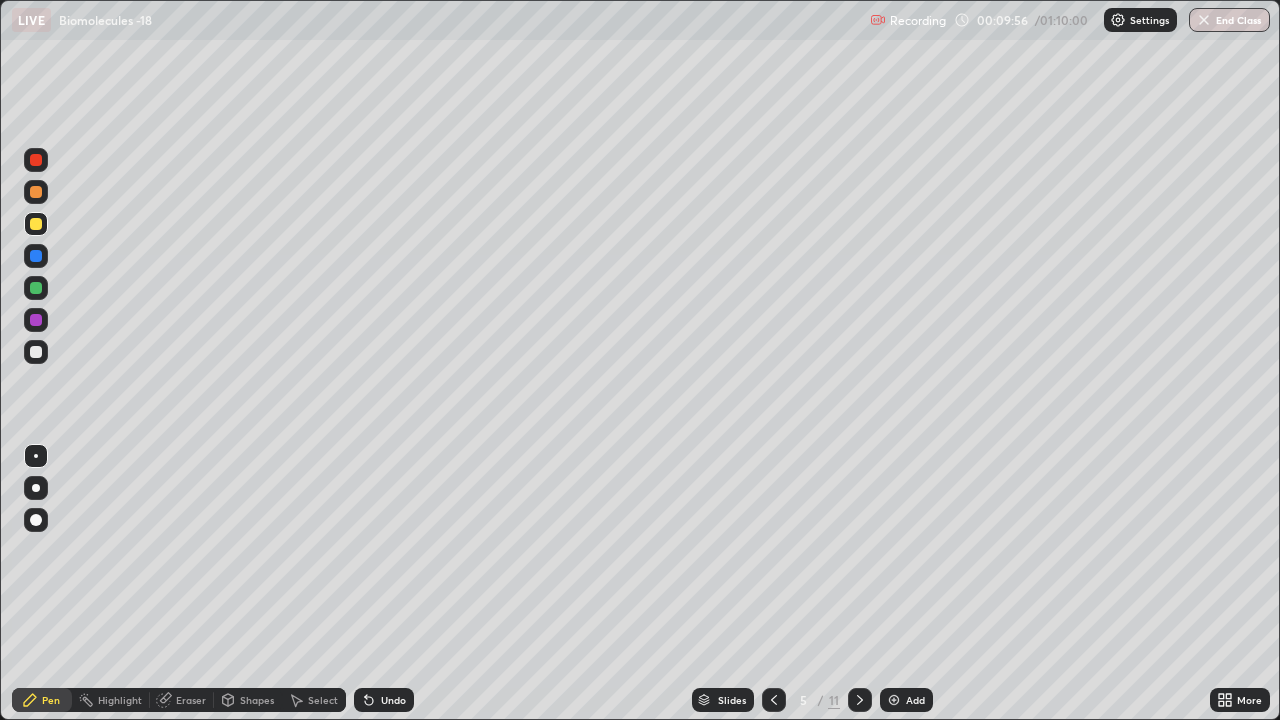 click on "Eraser" at bounding box center [191, 700] 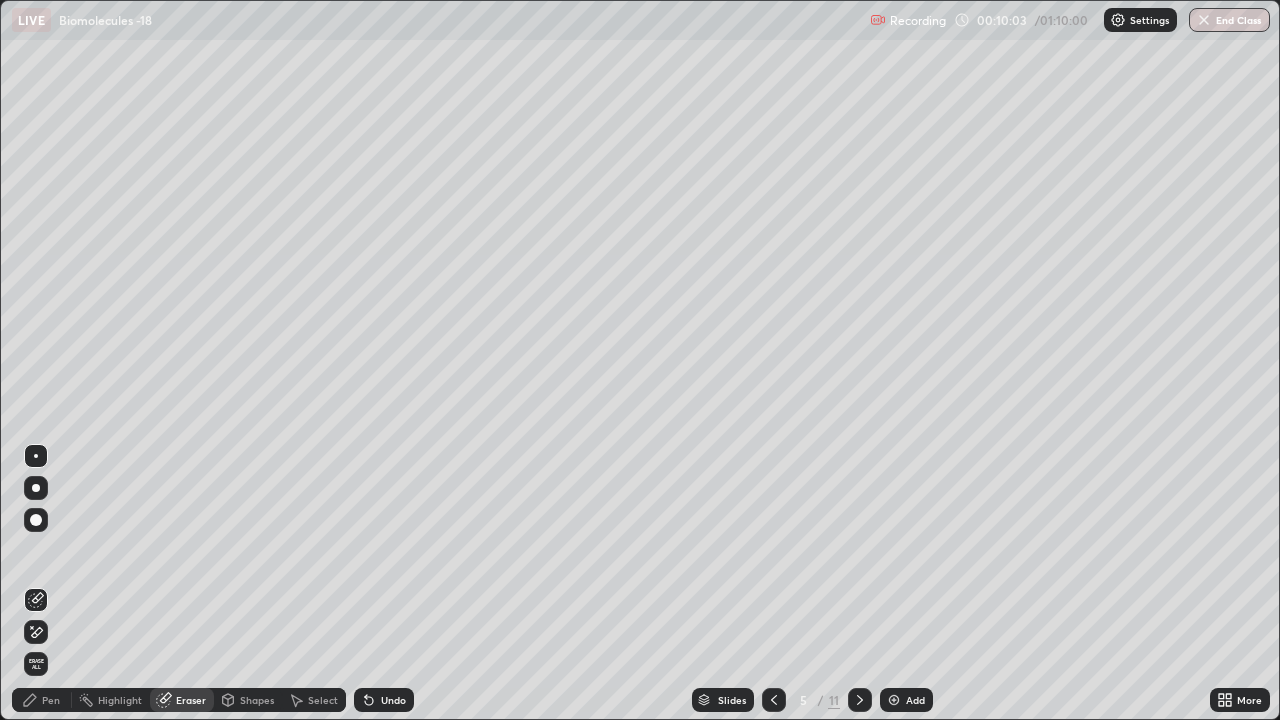 click on "Pen" at bounding box center [51, 700] 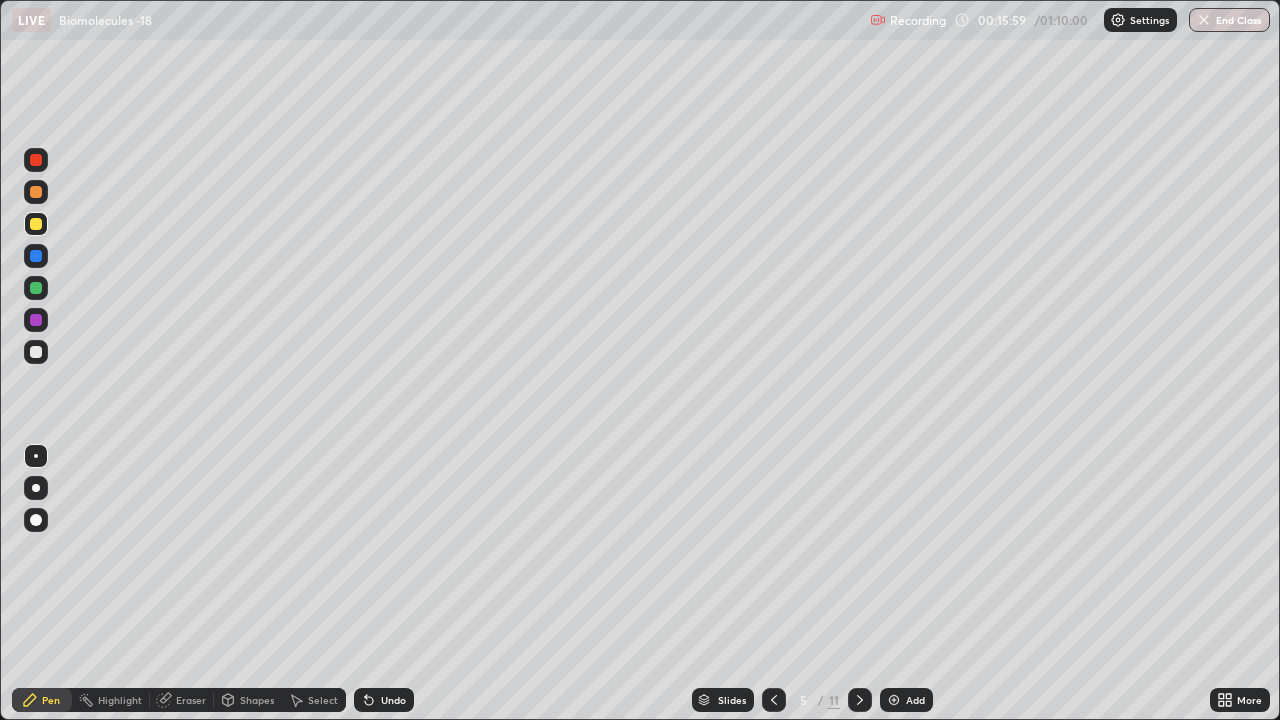 click 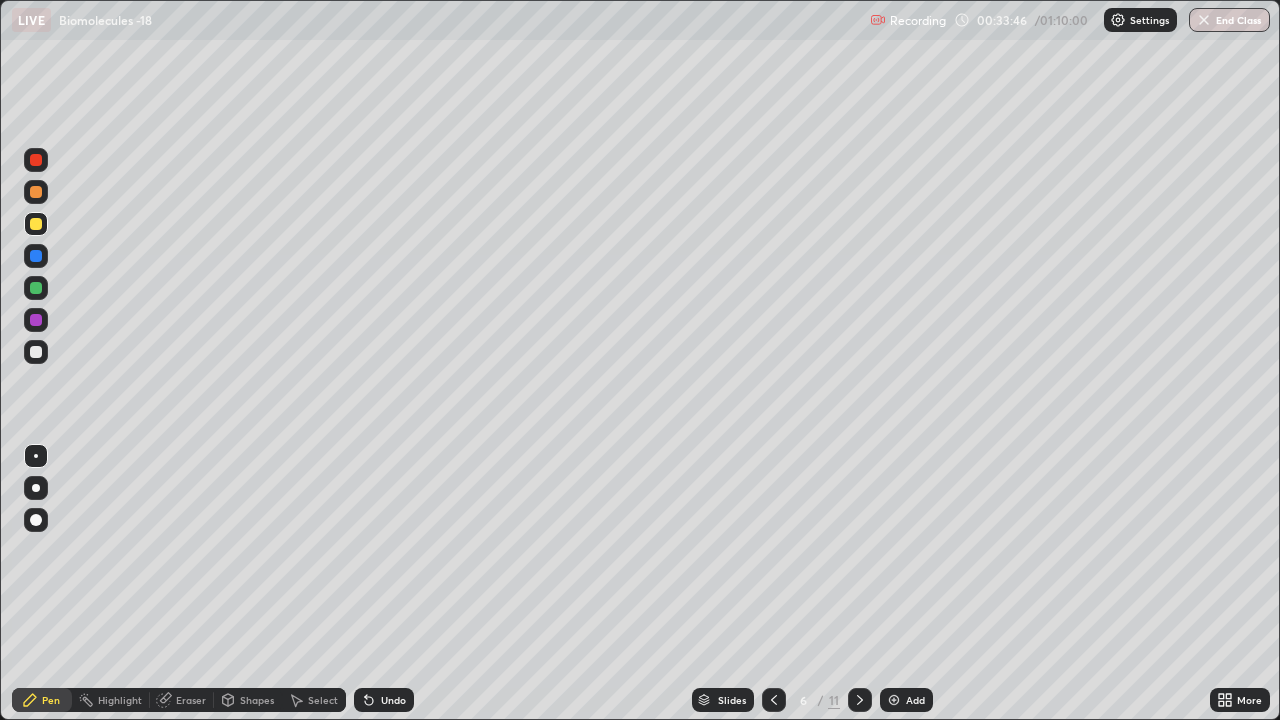 click 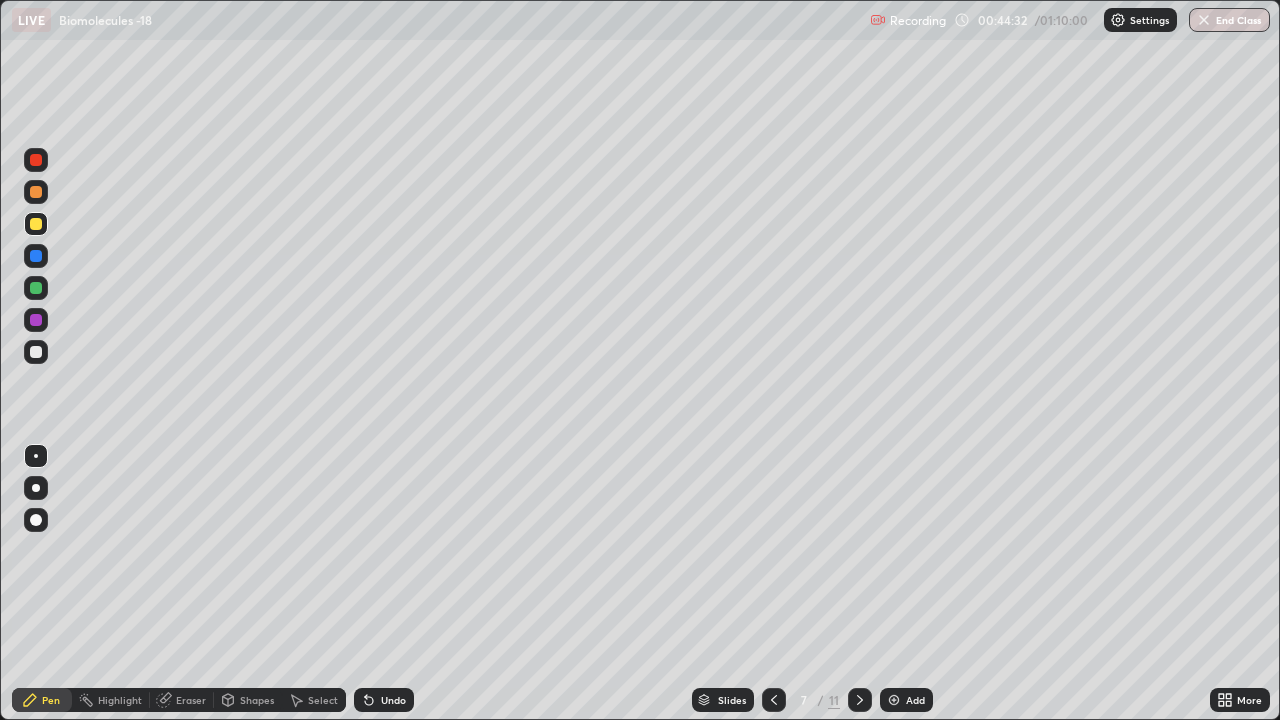 click 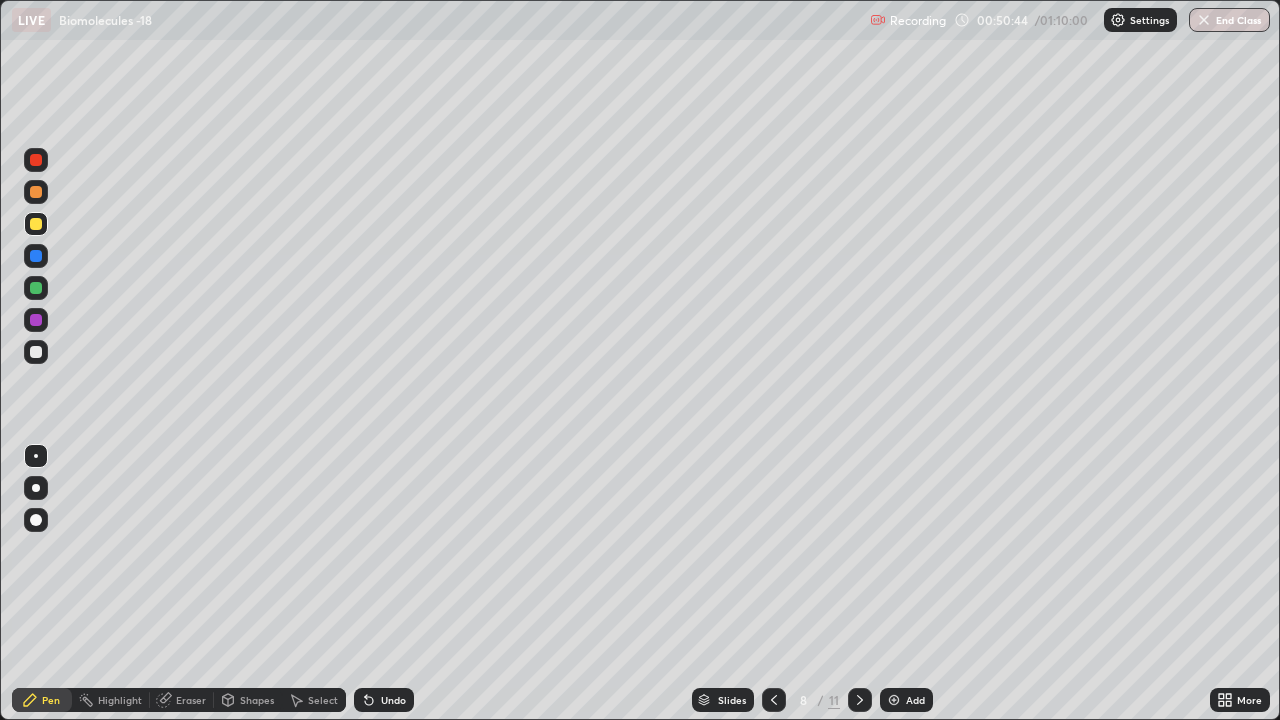 click 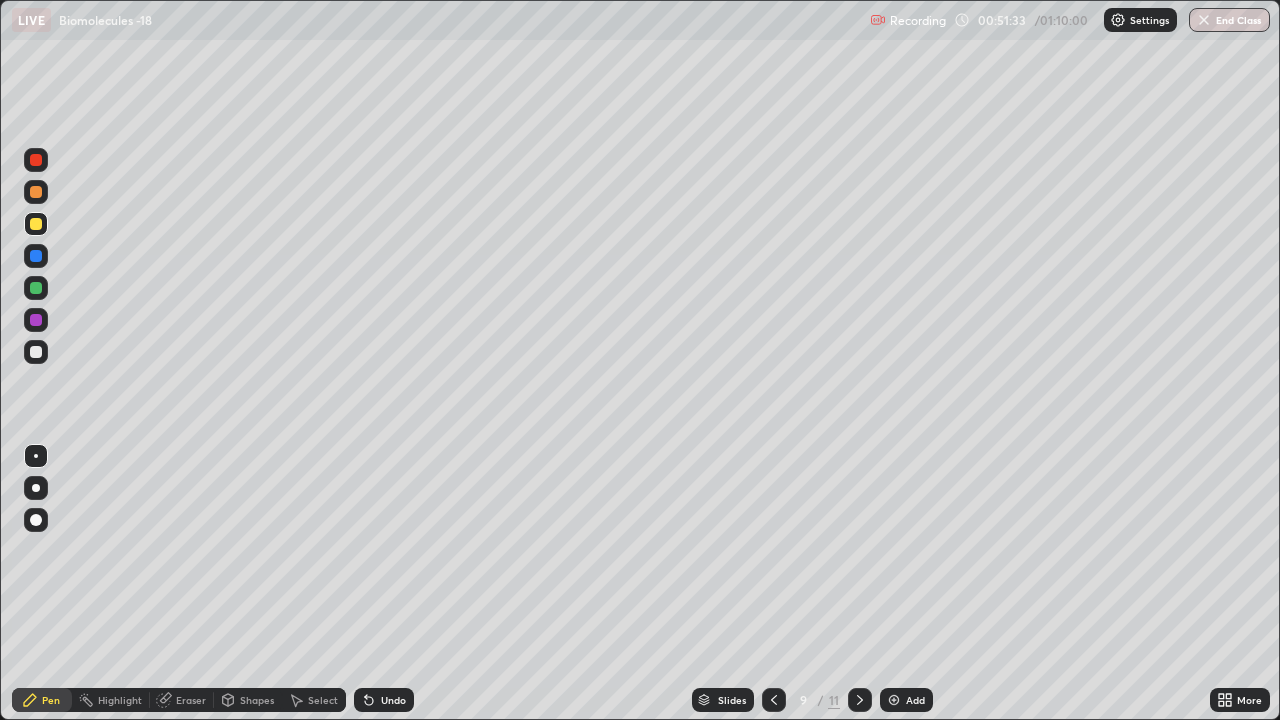 click 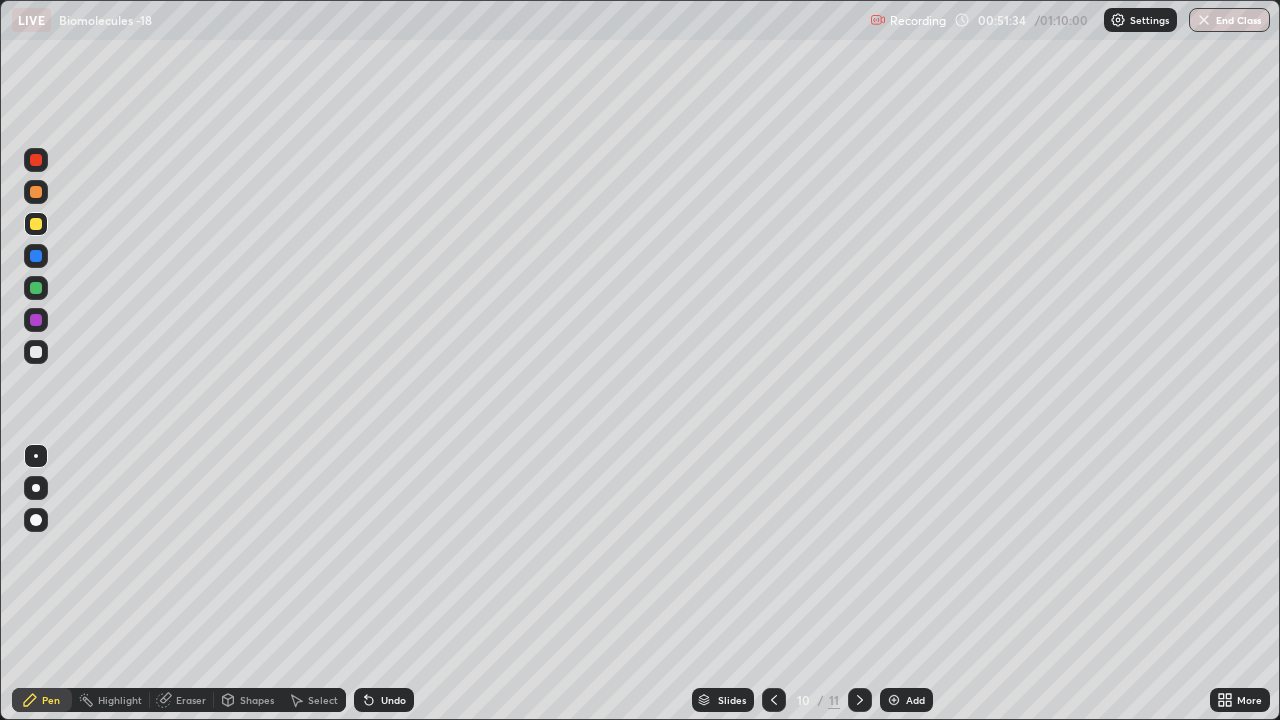 click 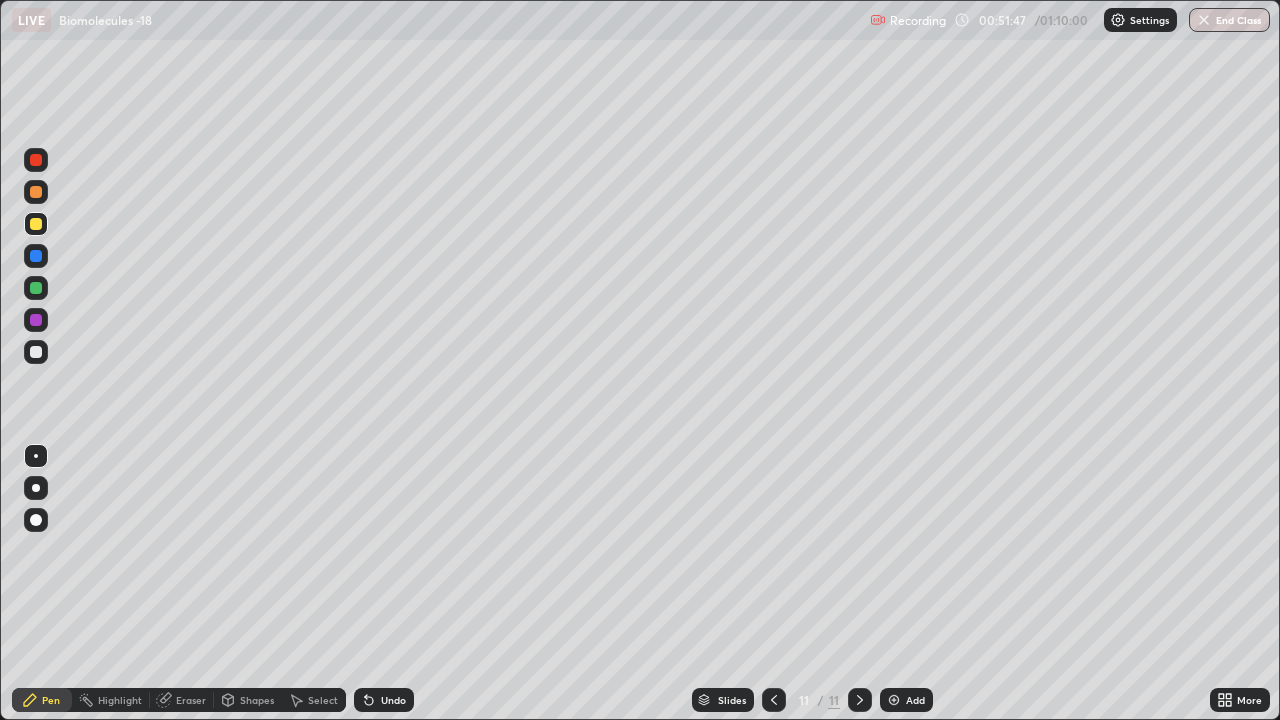 click at bounding box center (860, 700) 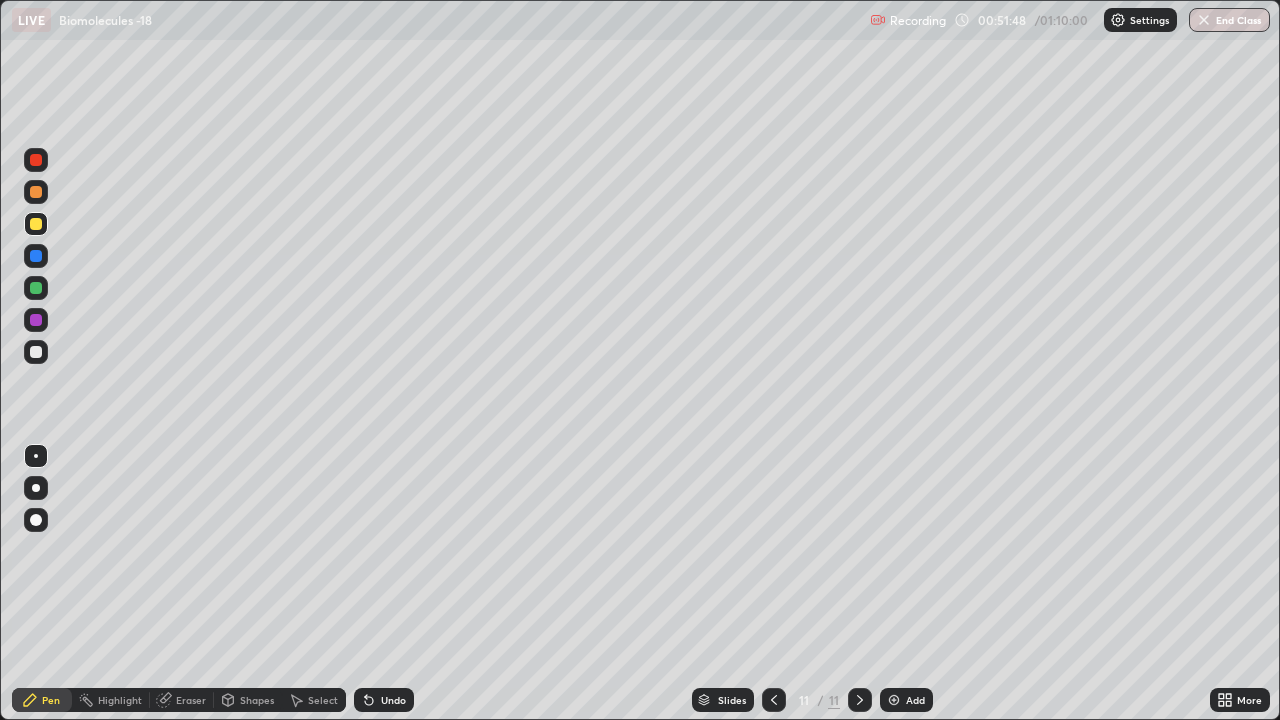 click 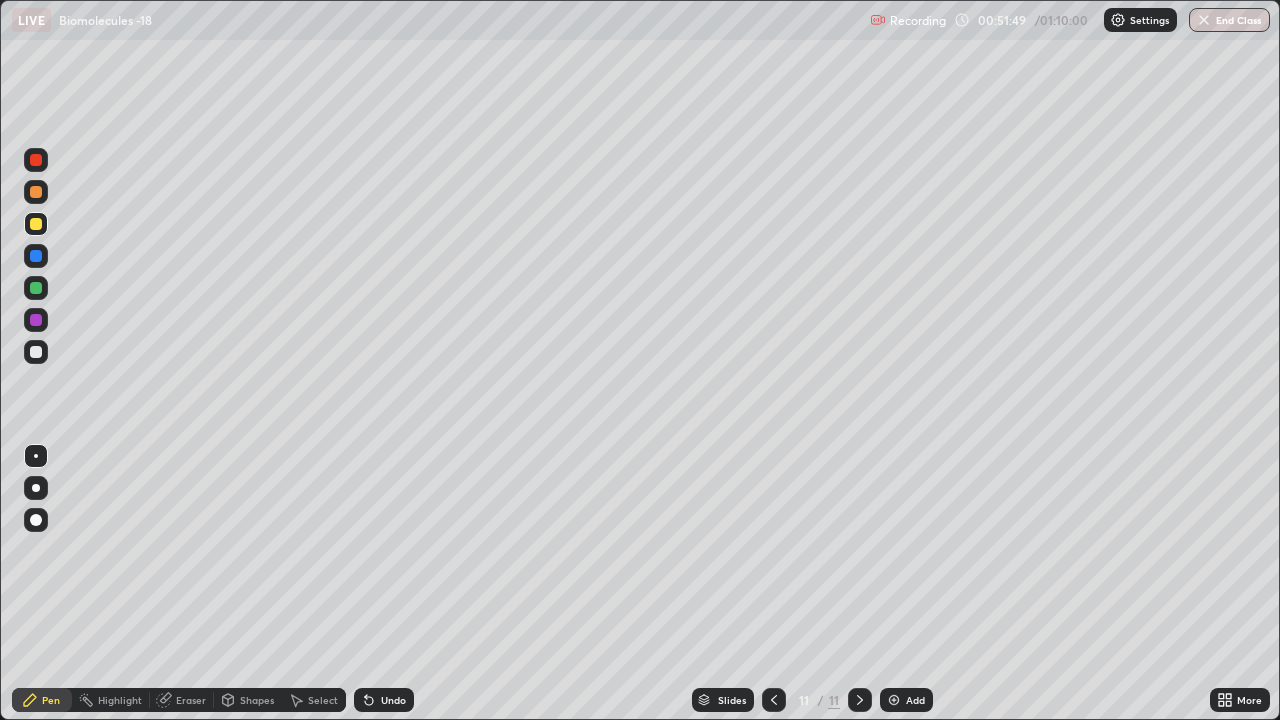 click on "Add" at bounding box center [906, 700] 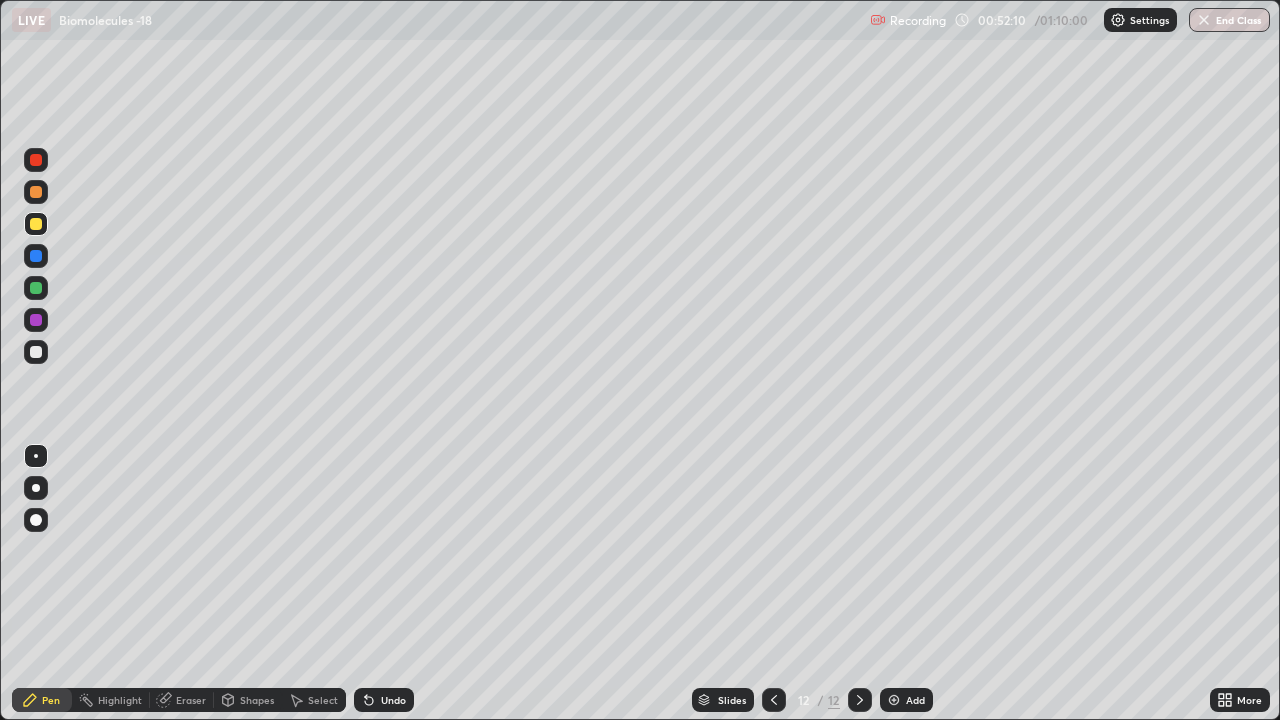 click at bounding box center (774, 700) 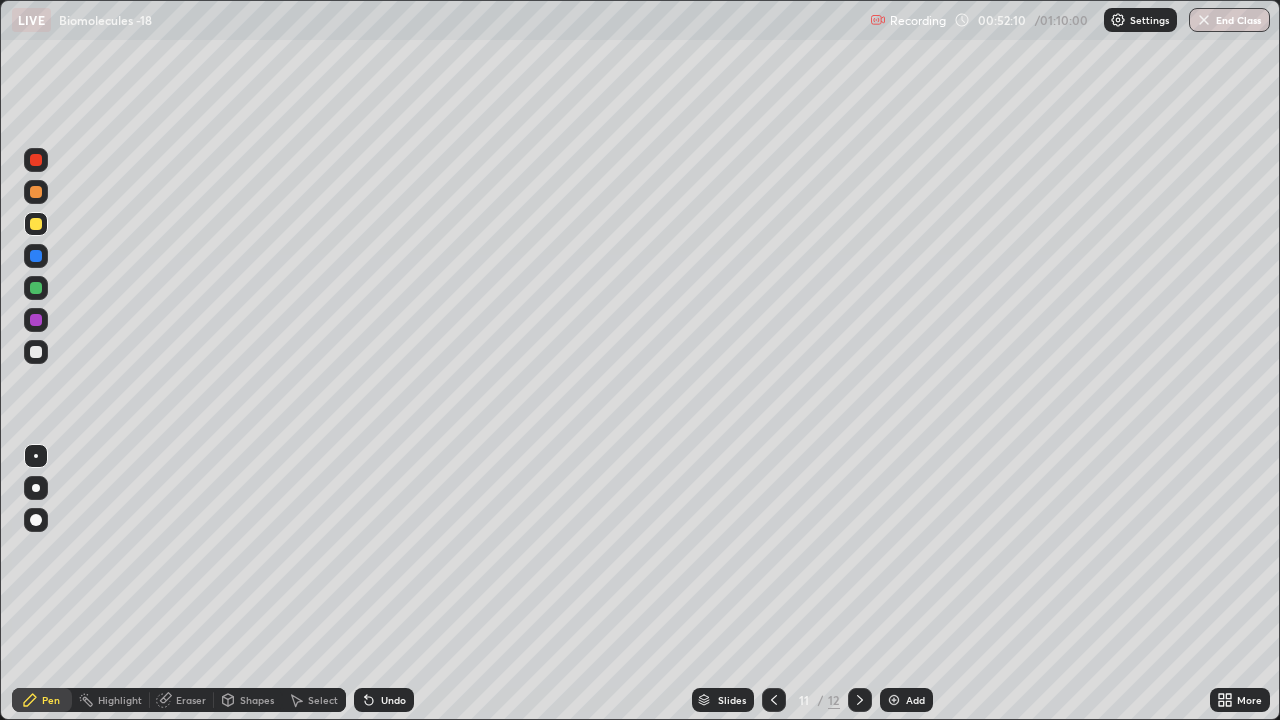 click at bounding box center (774, 700) 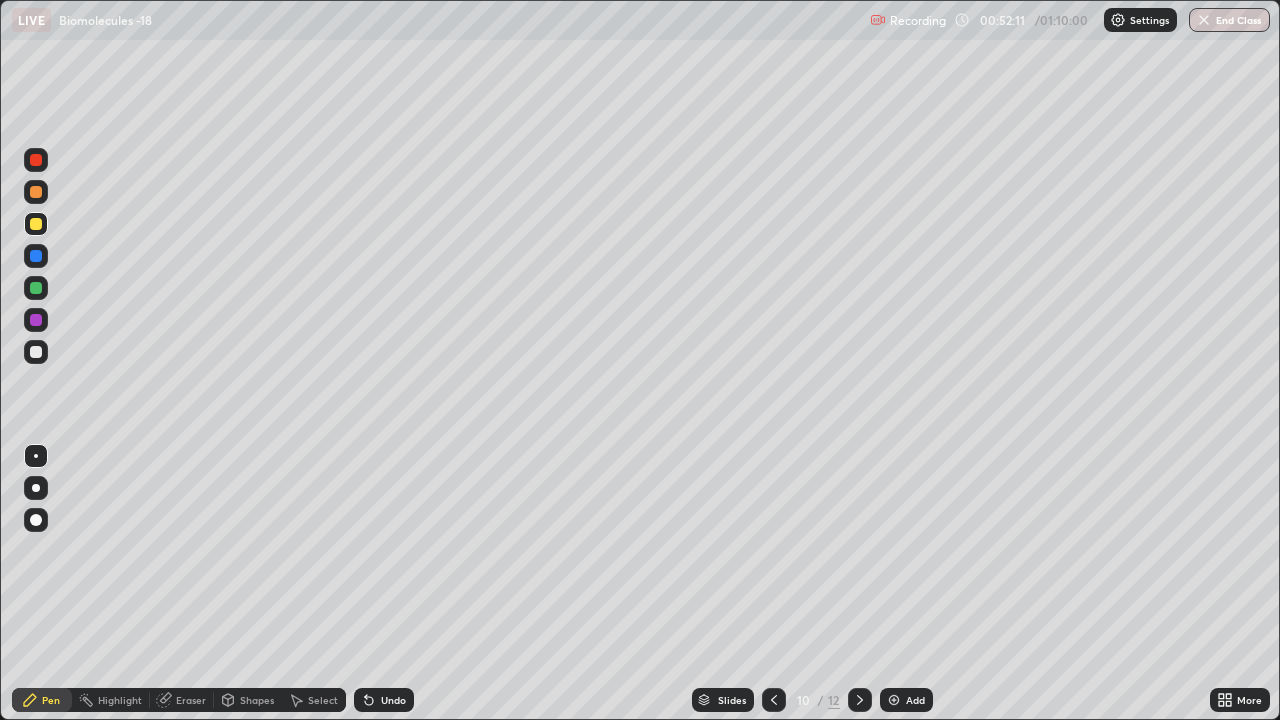 click 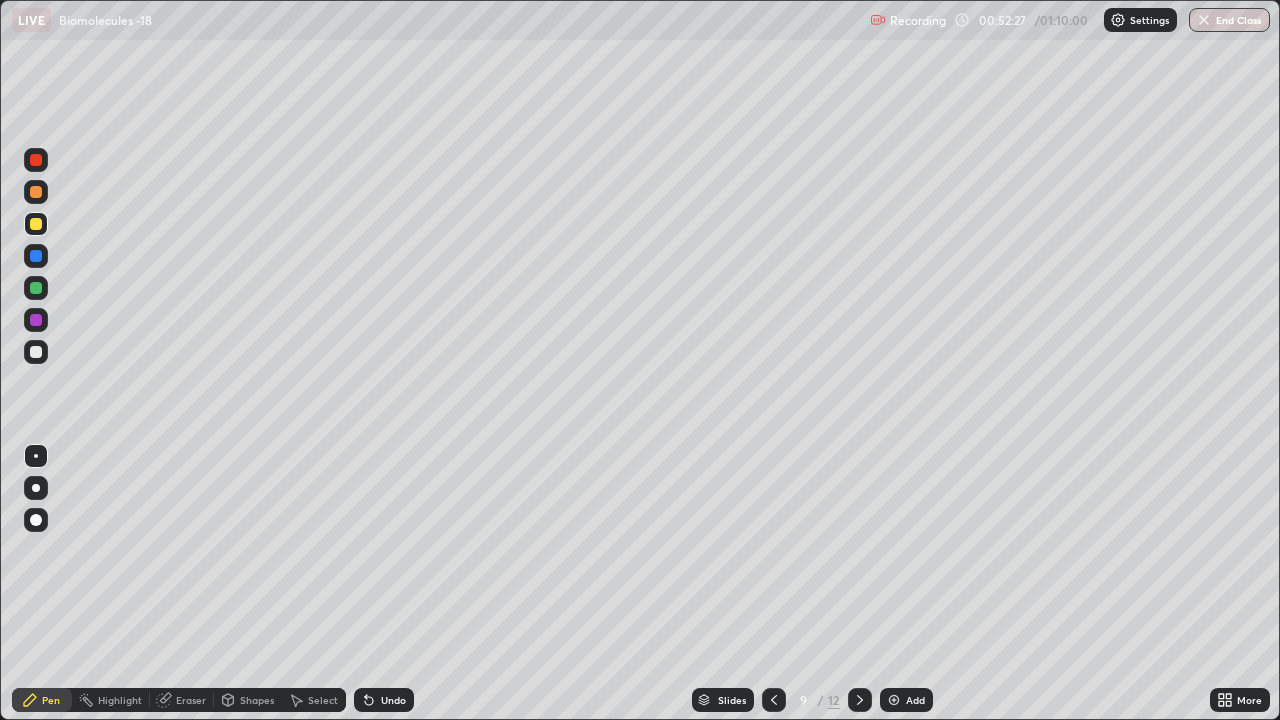 click 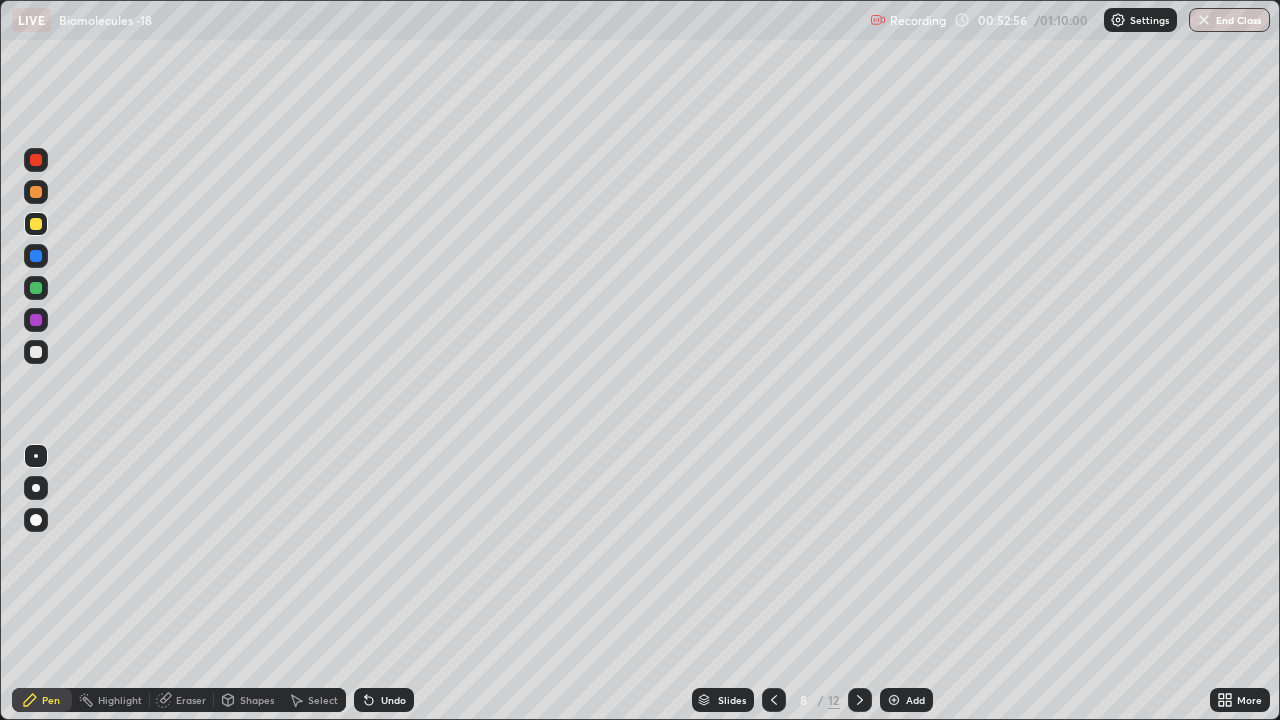 click 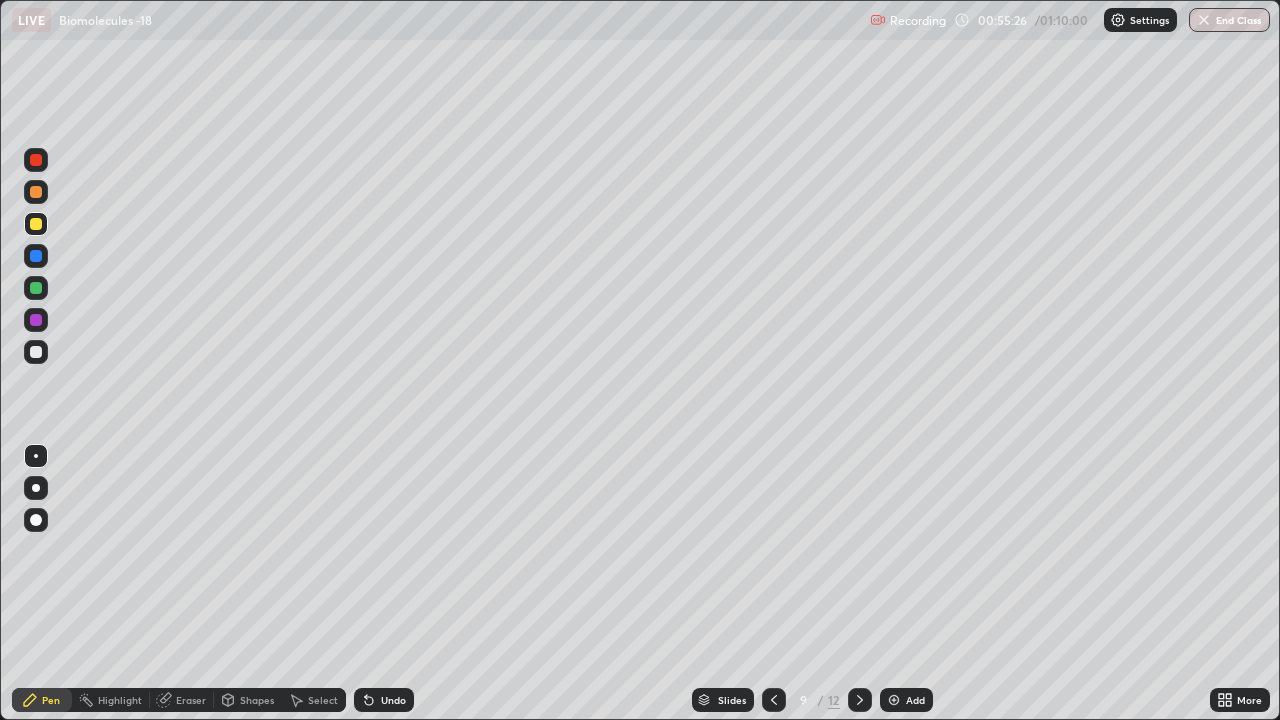 click 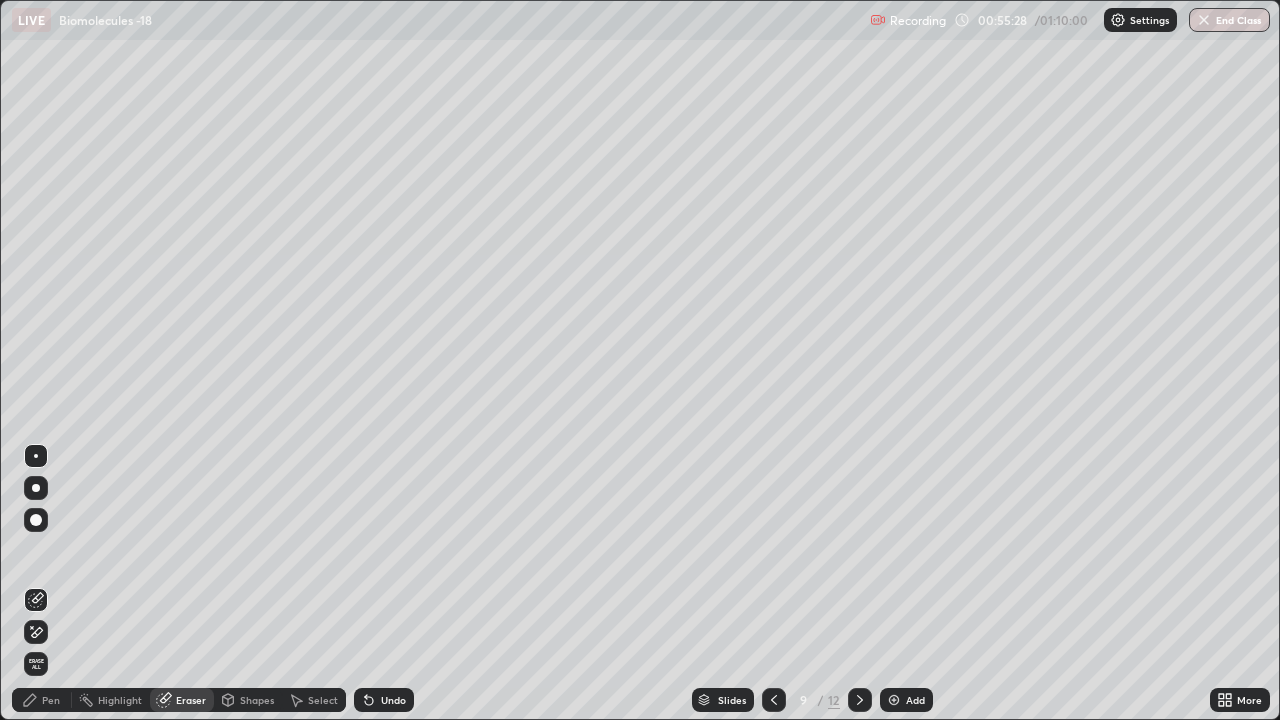 click on "Pen" at bounding box center [51, 700] 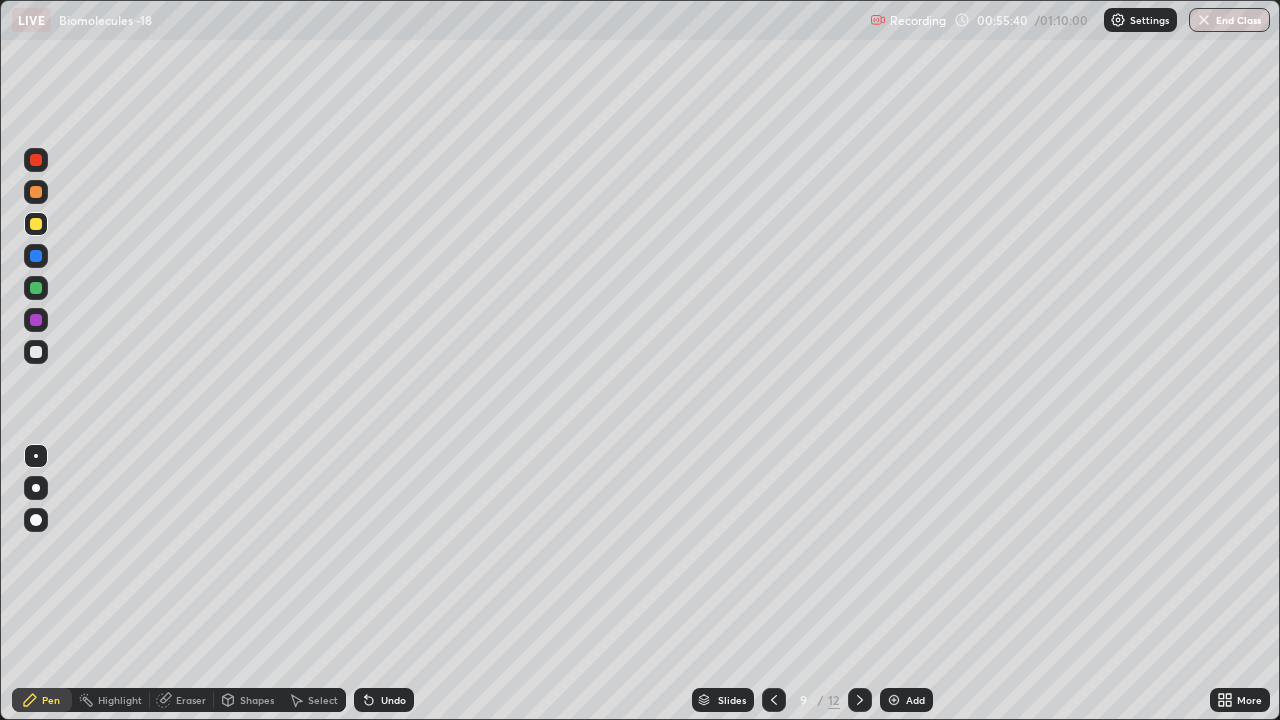 click 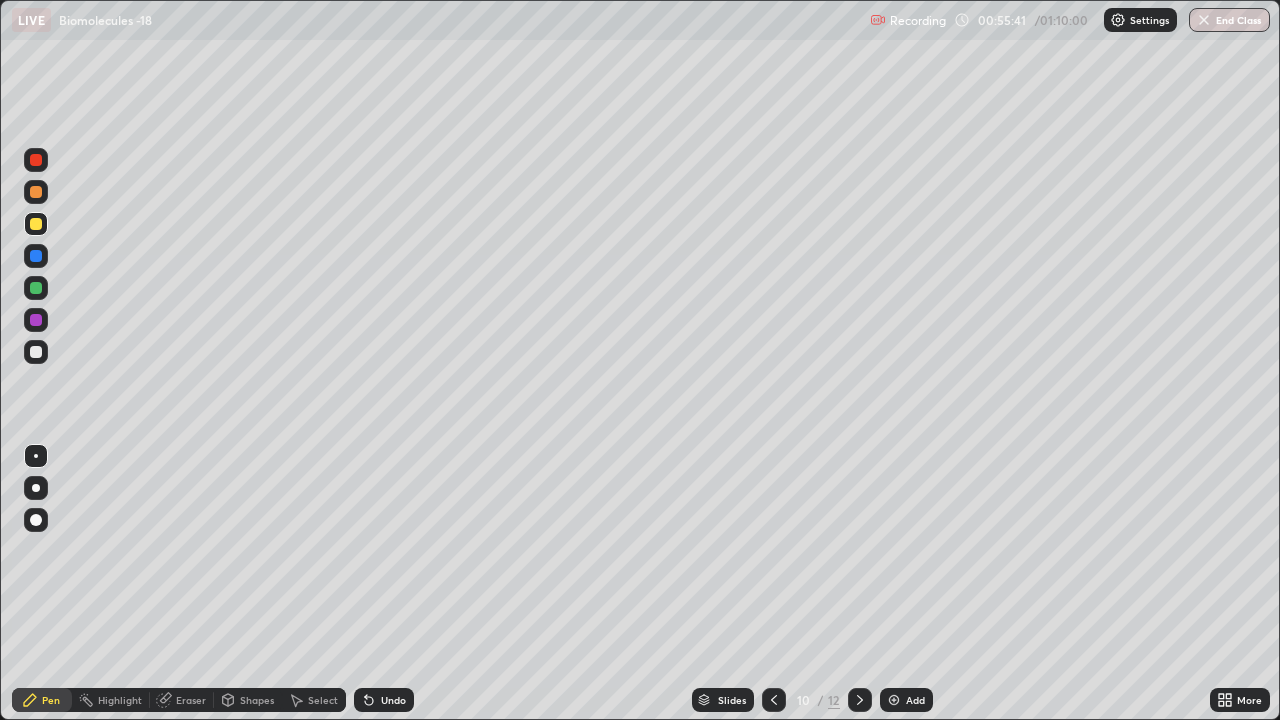 click at bounding box center (894, 700) 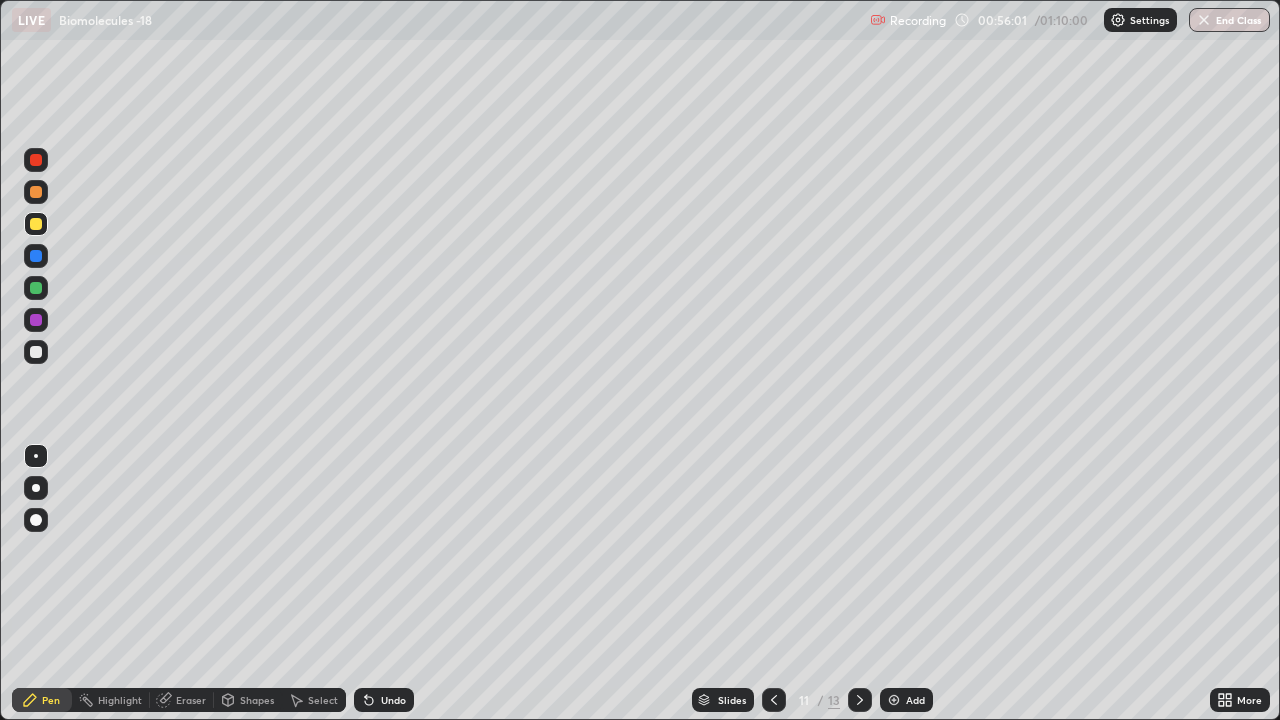 click 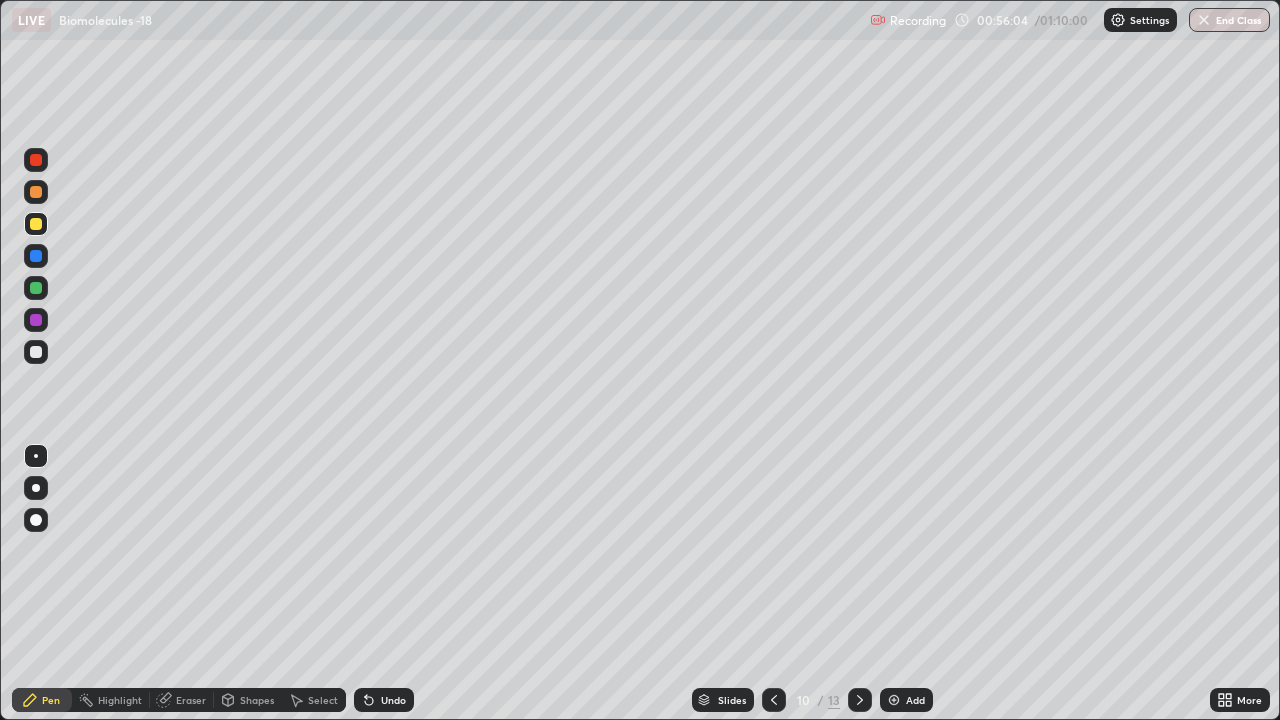 click 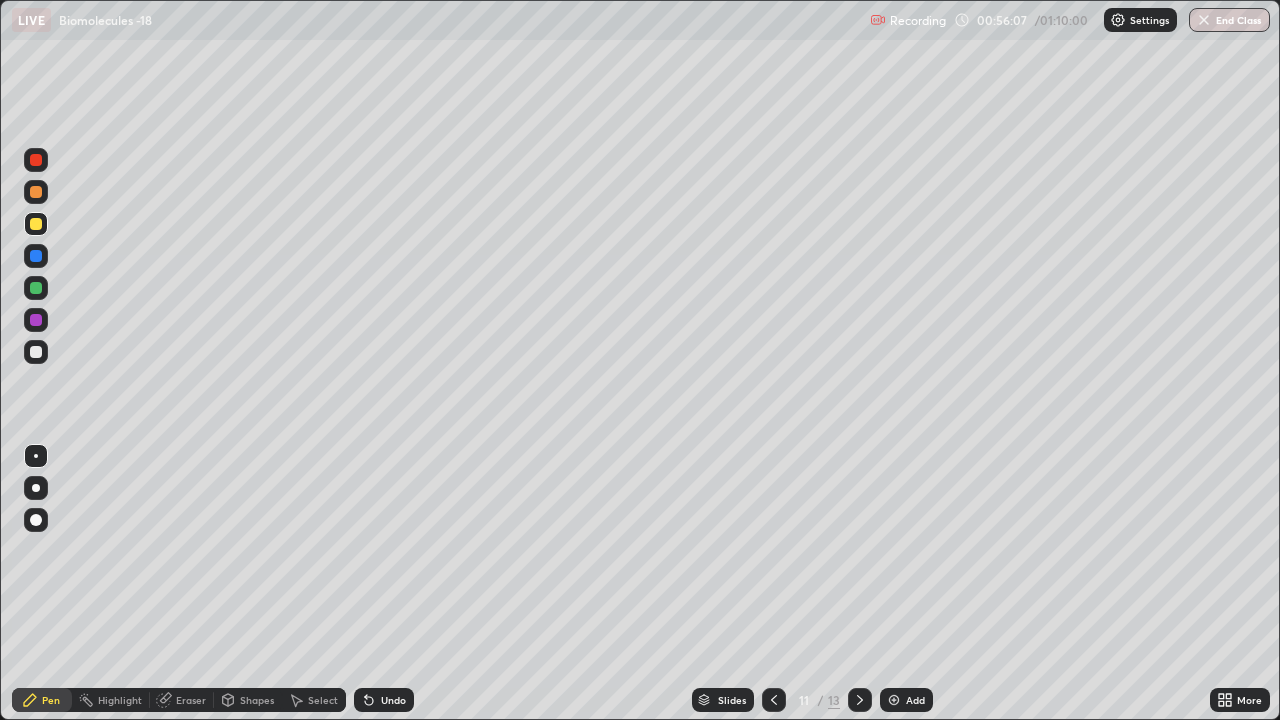 click 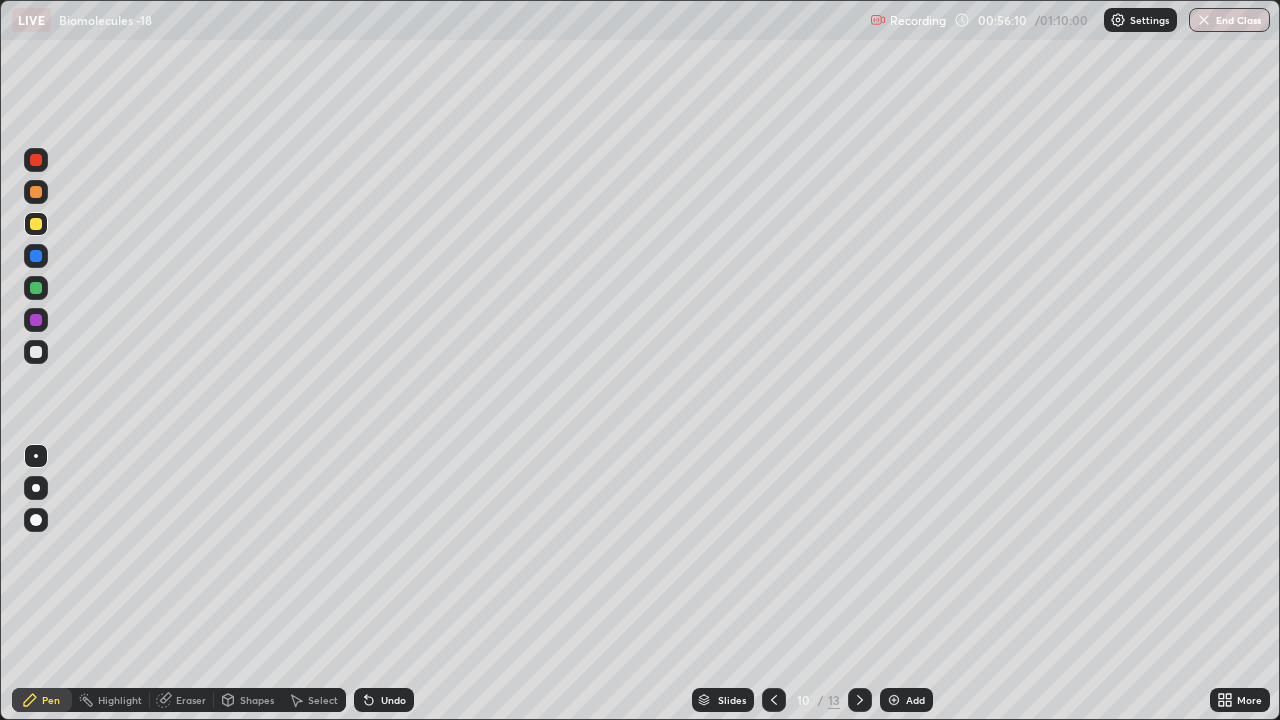 click 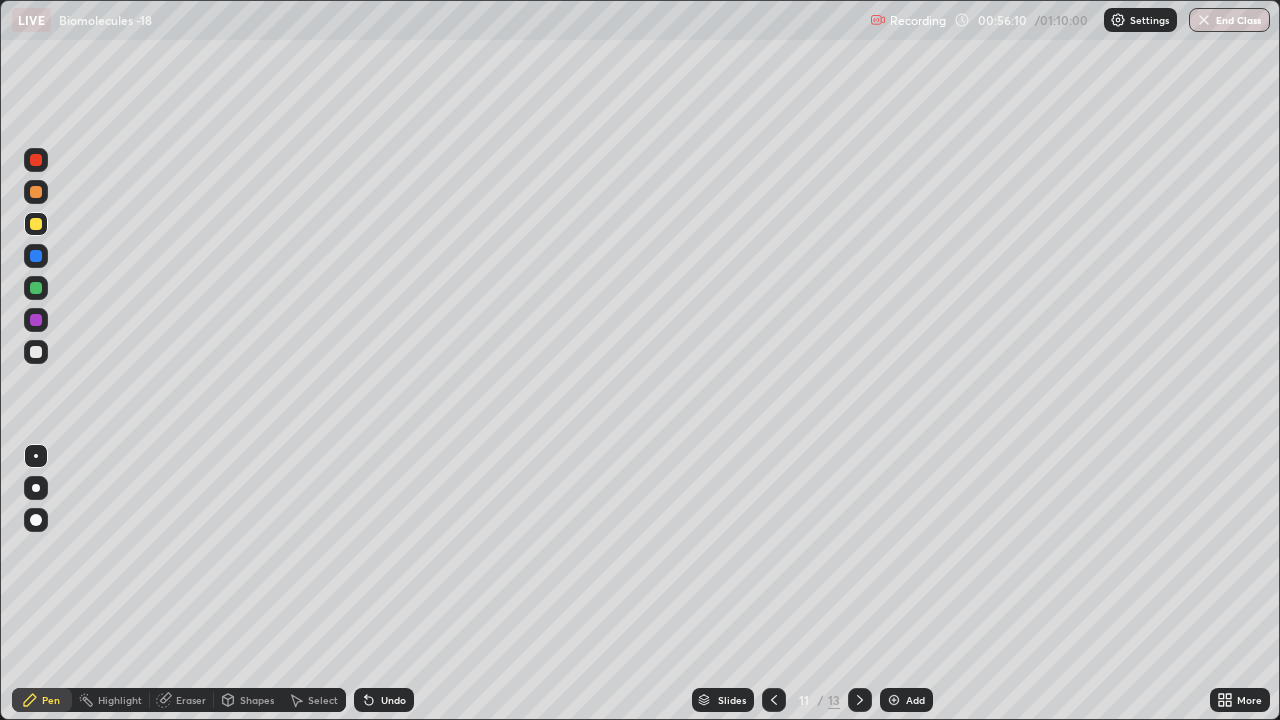 click 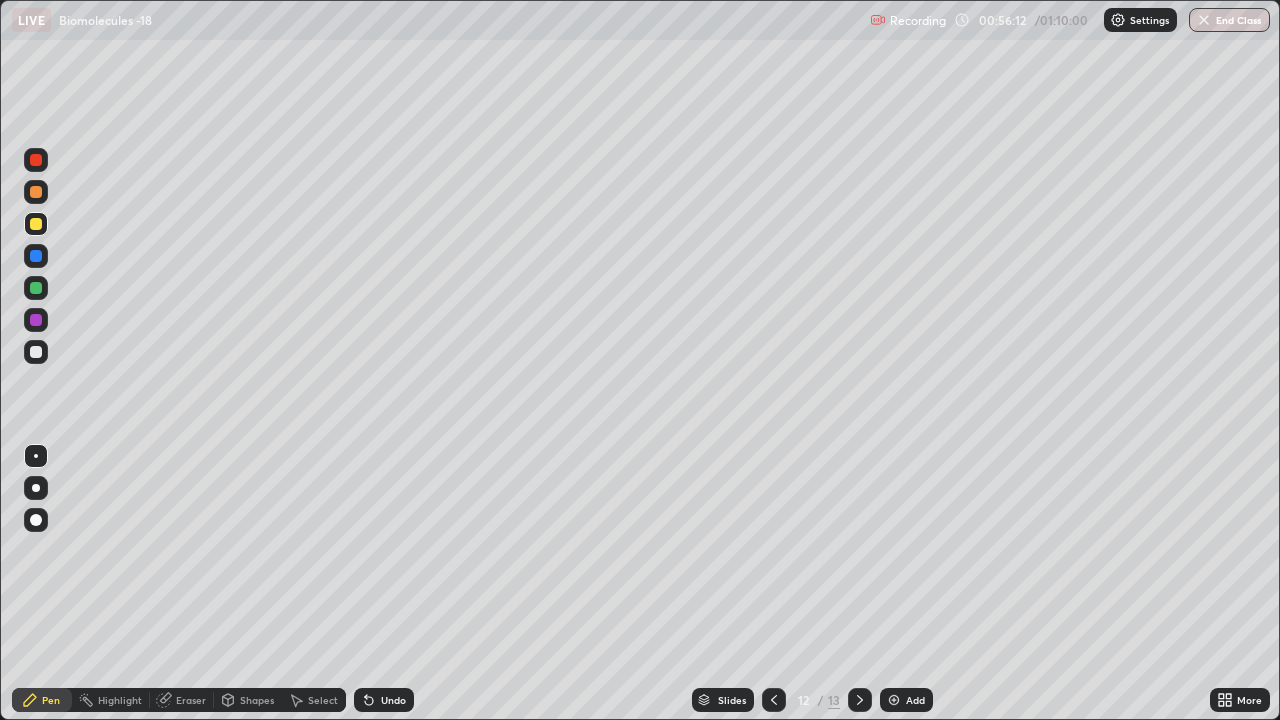 click at bounding box center [860, 700] 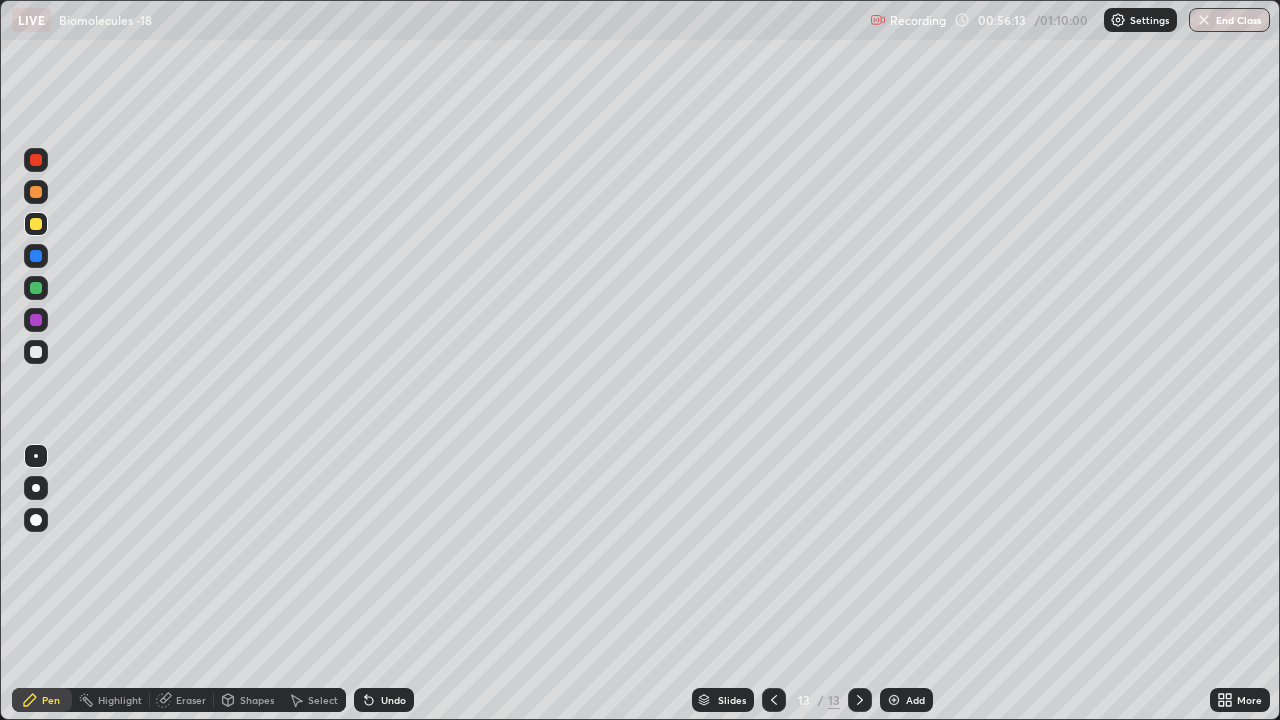 click 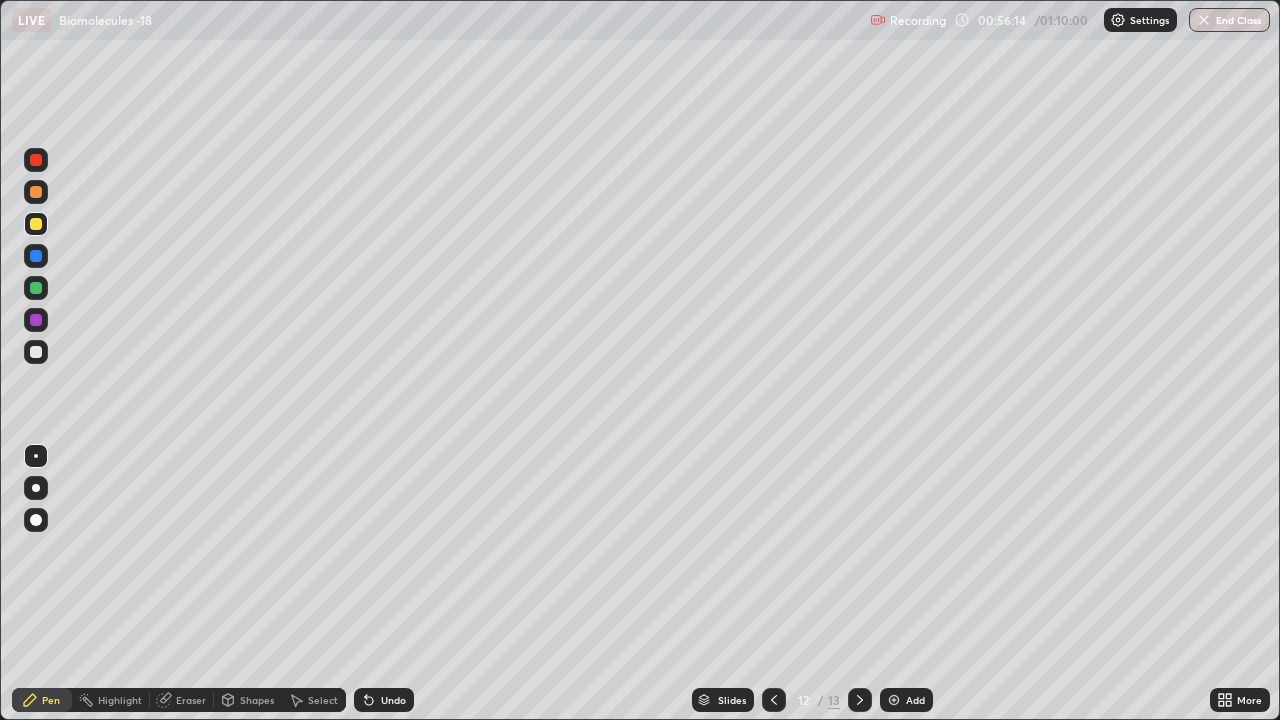 click 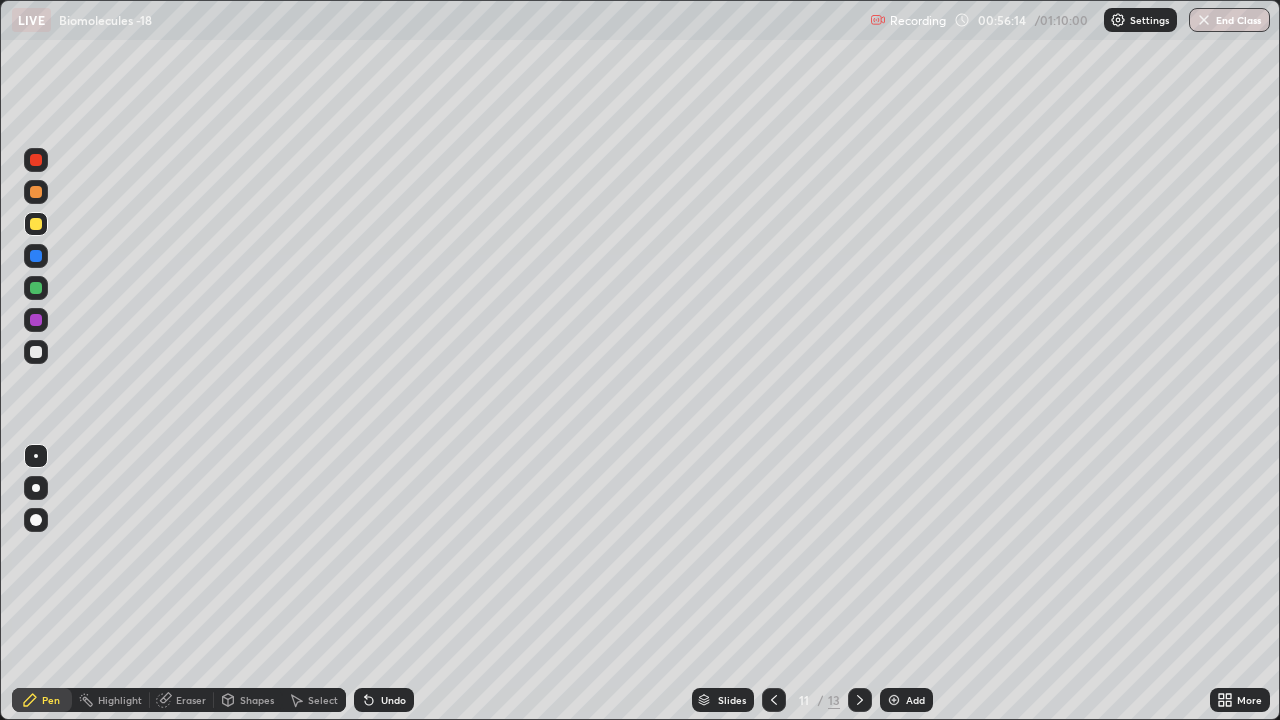 click 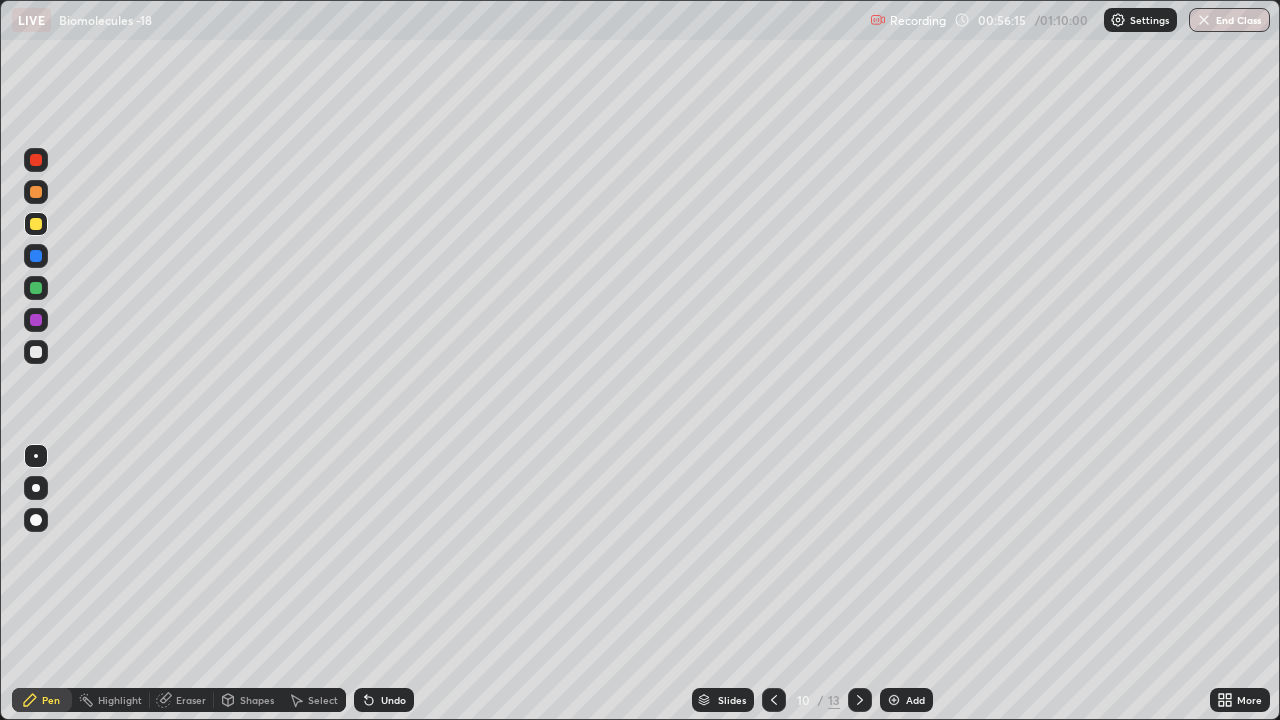 click 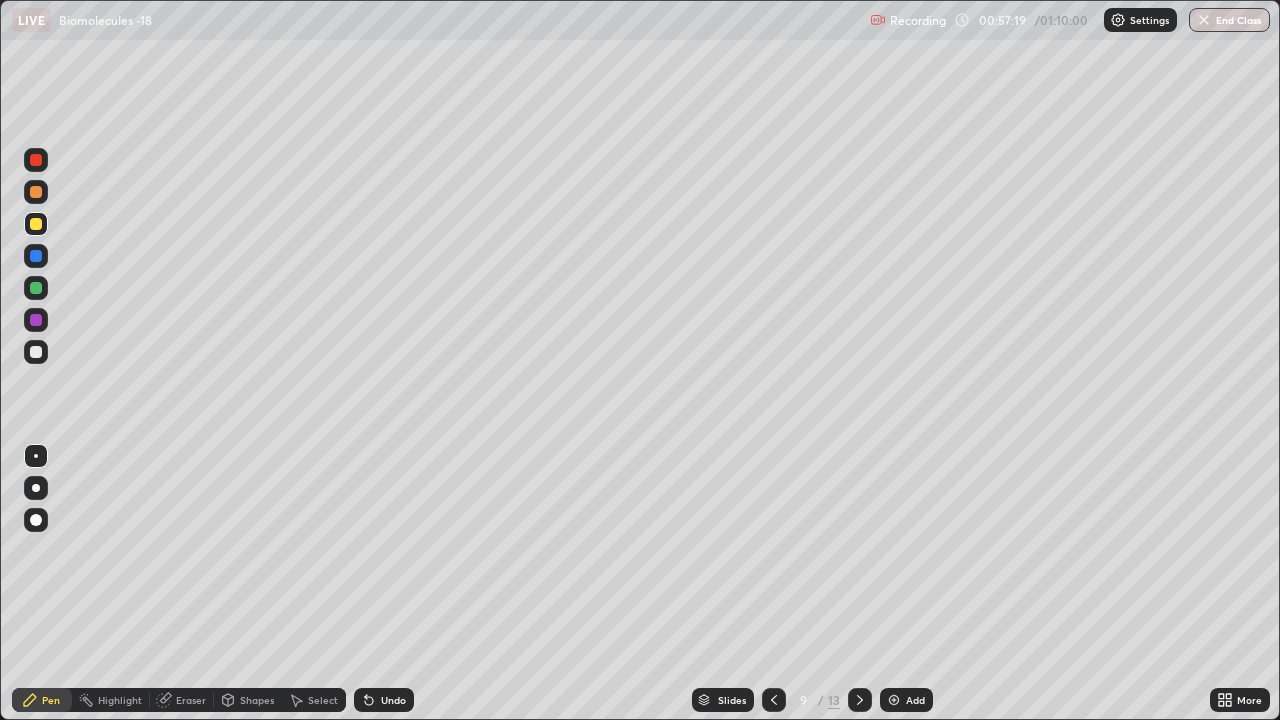click at bounding box center (36, 288) 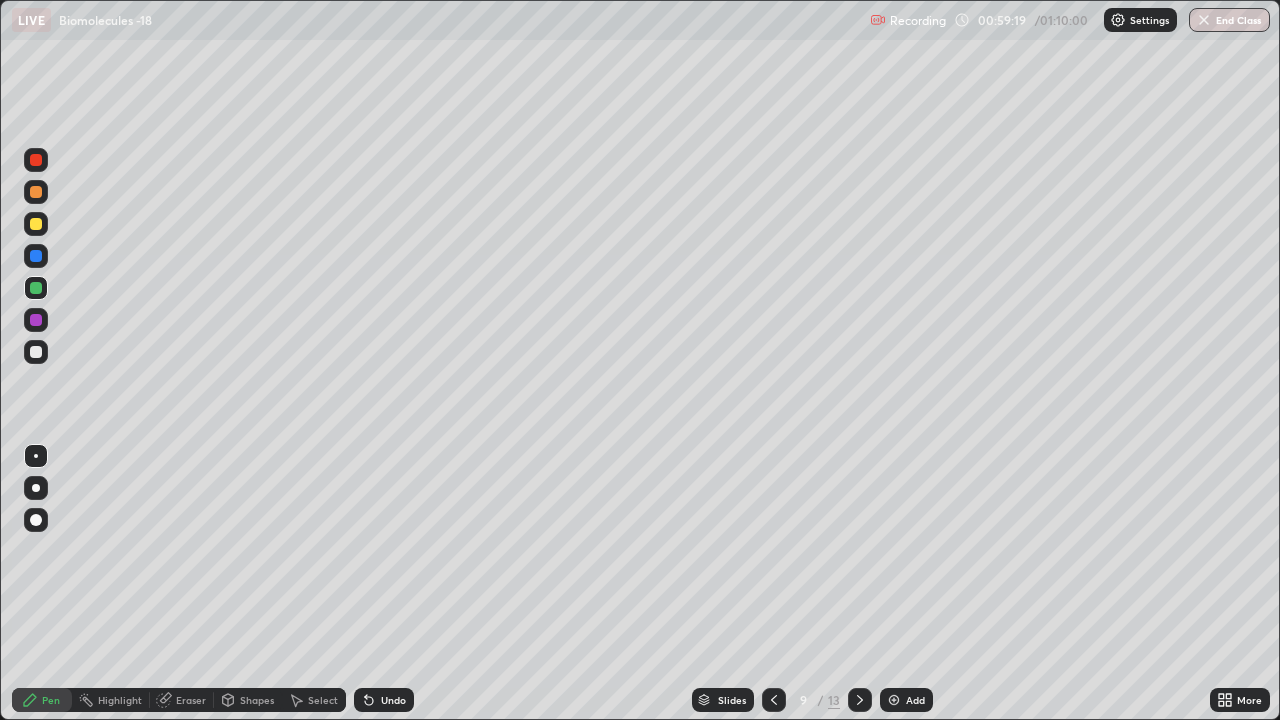 click at bounding box center (36, 224) 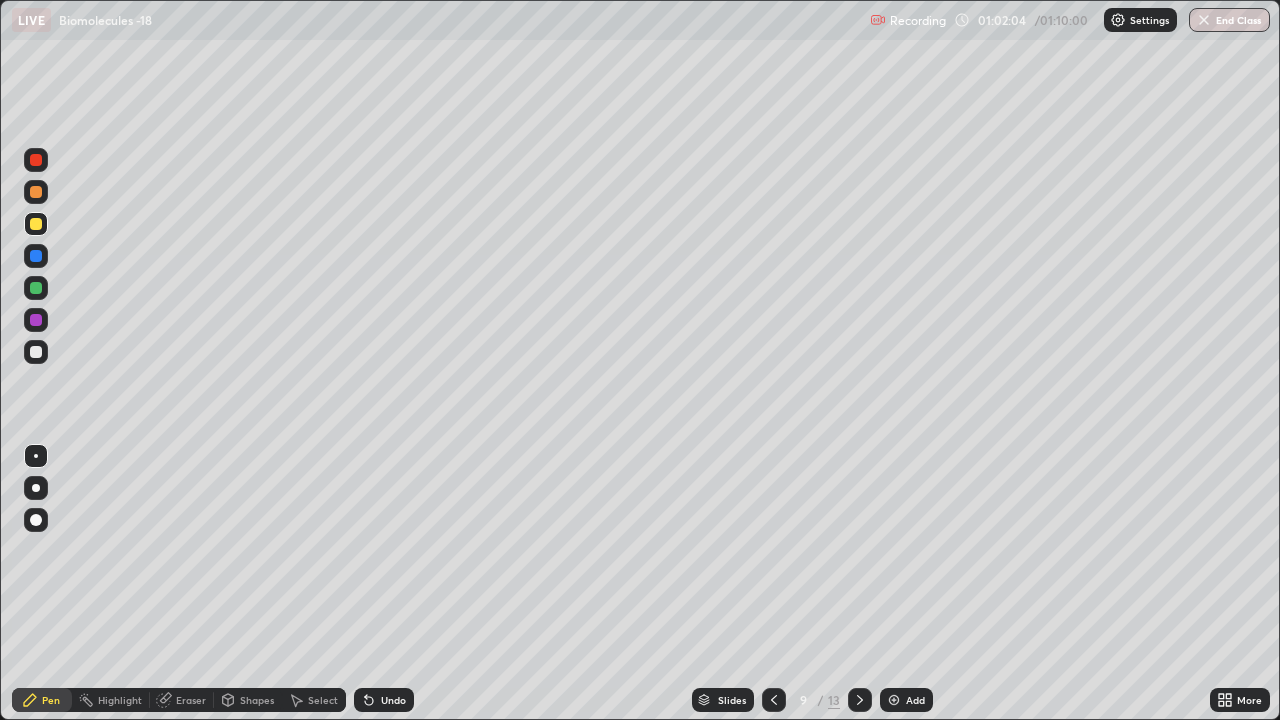 click at bounding box center [36, 288] 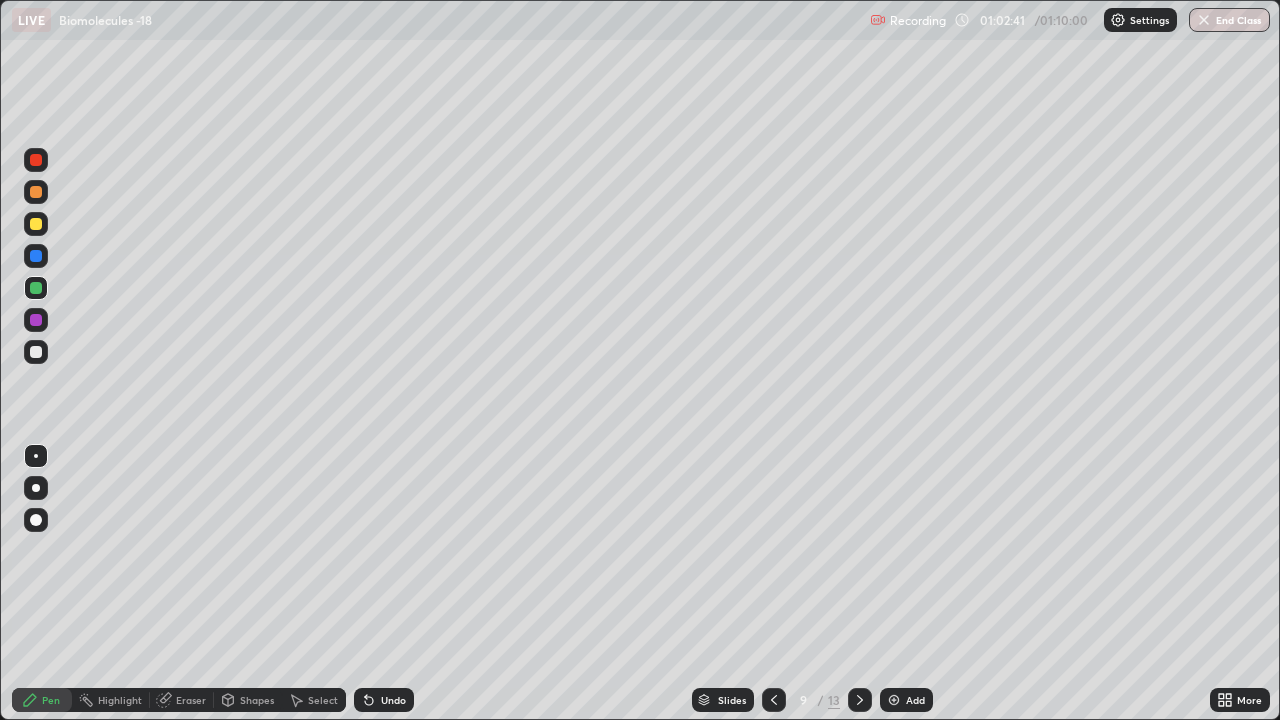 click at bounding box center [36, 224] 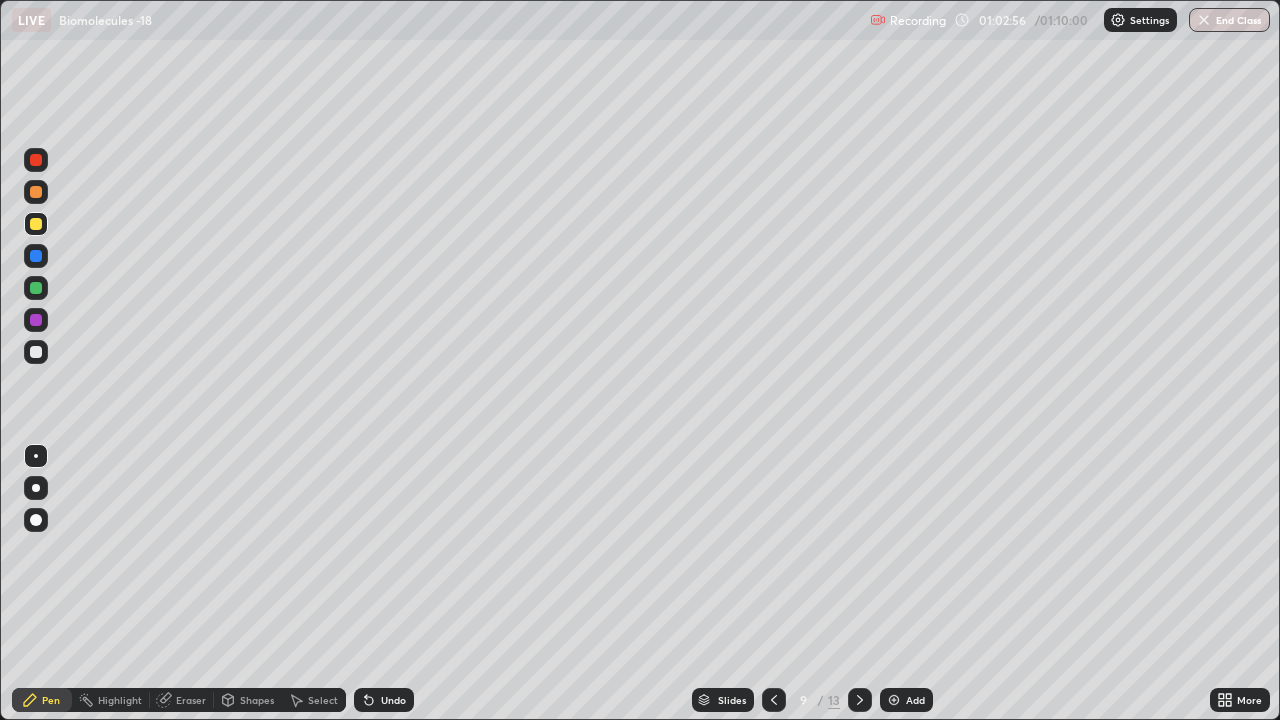click at bounding box center (36, 288) 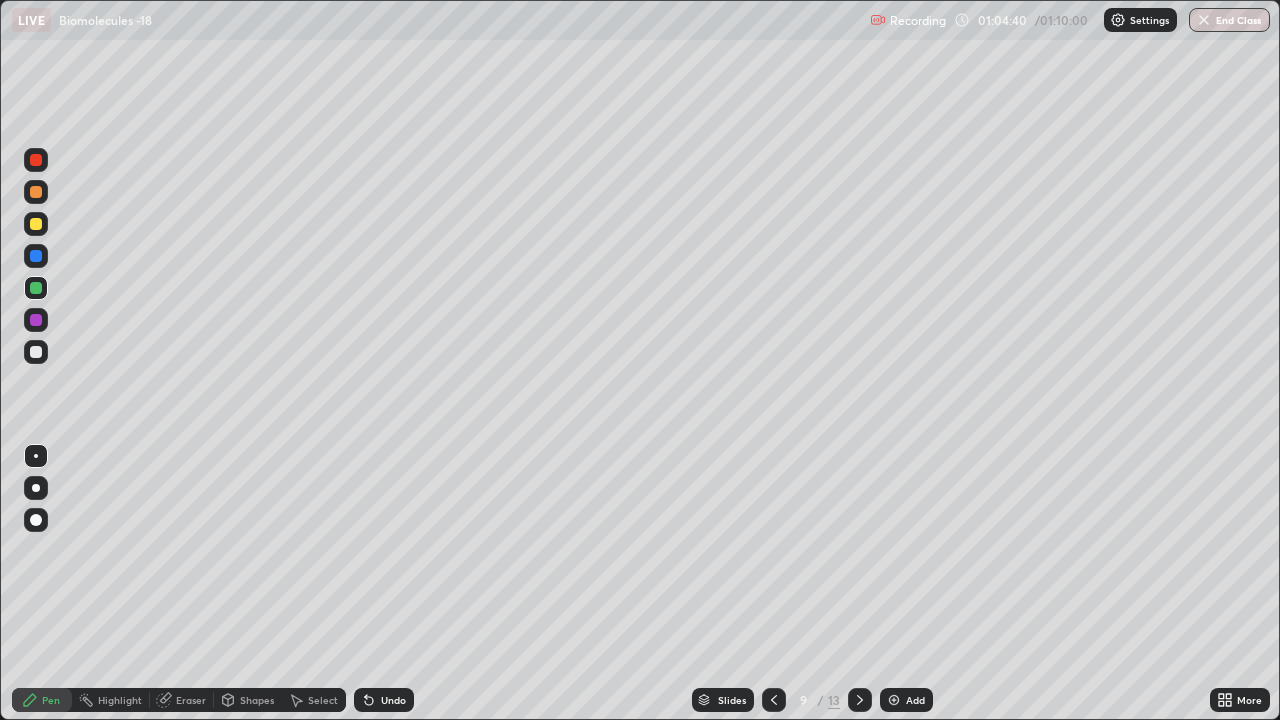 click 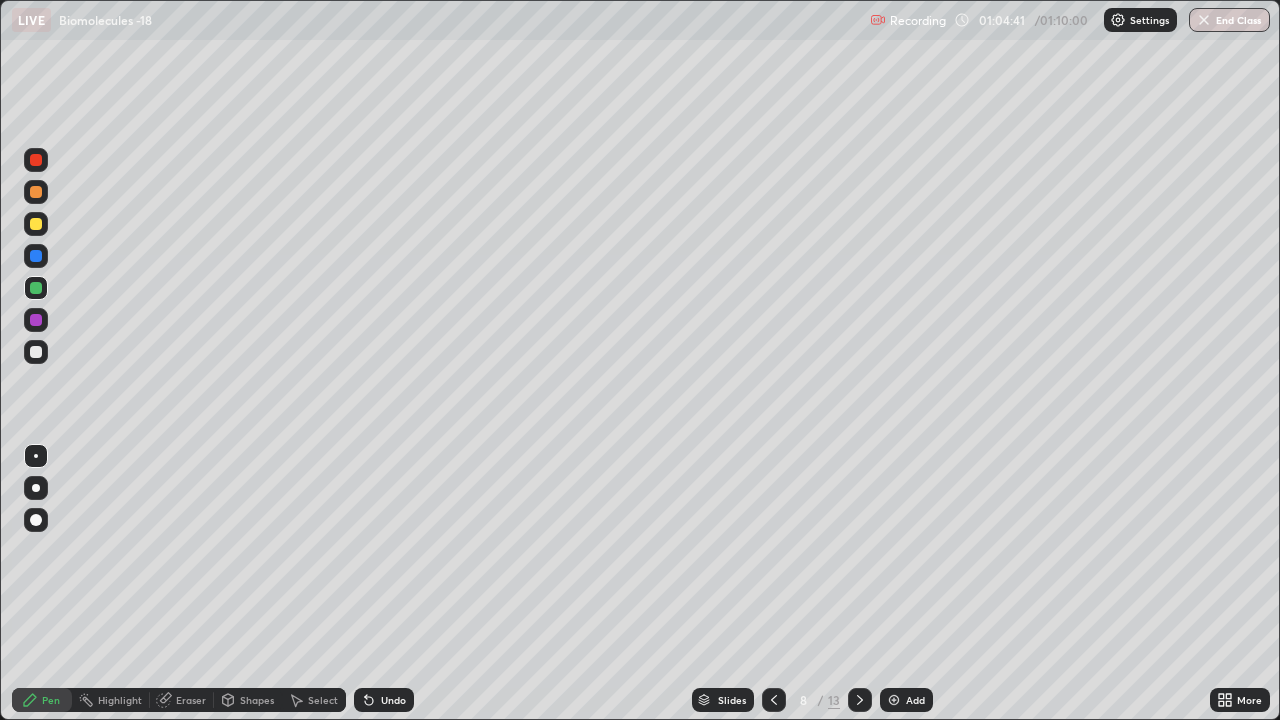 click 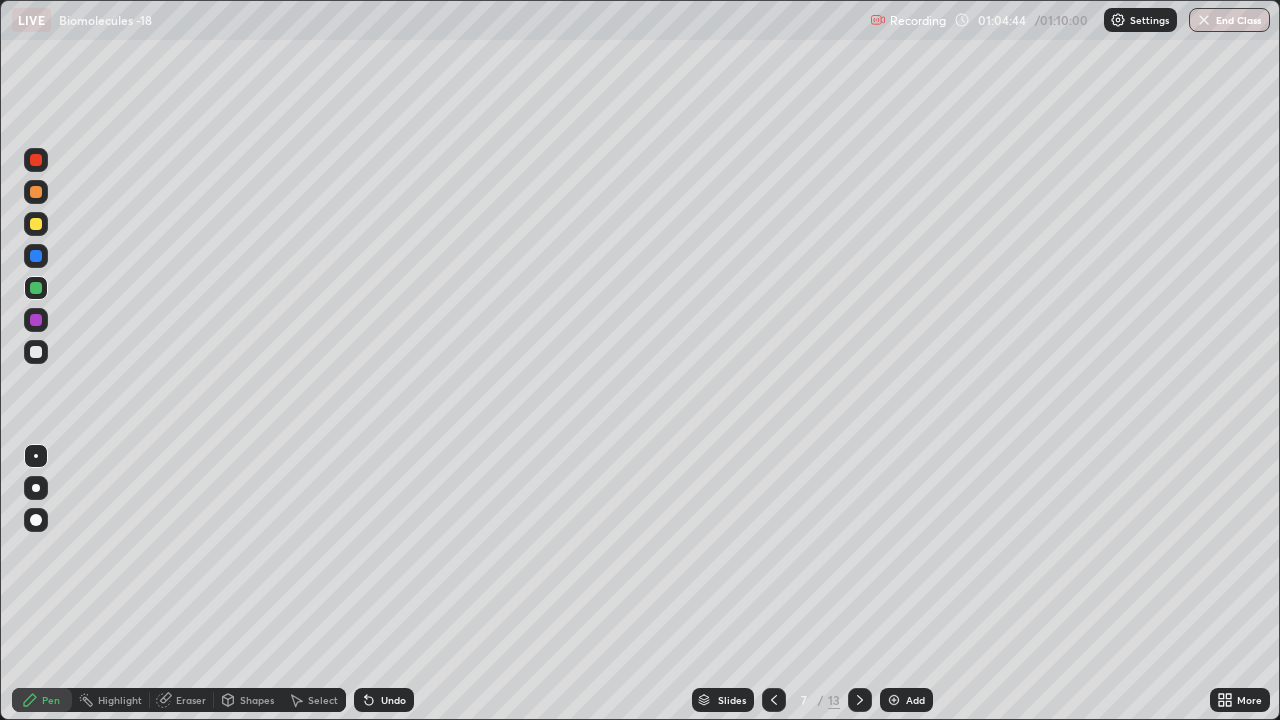 click 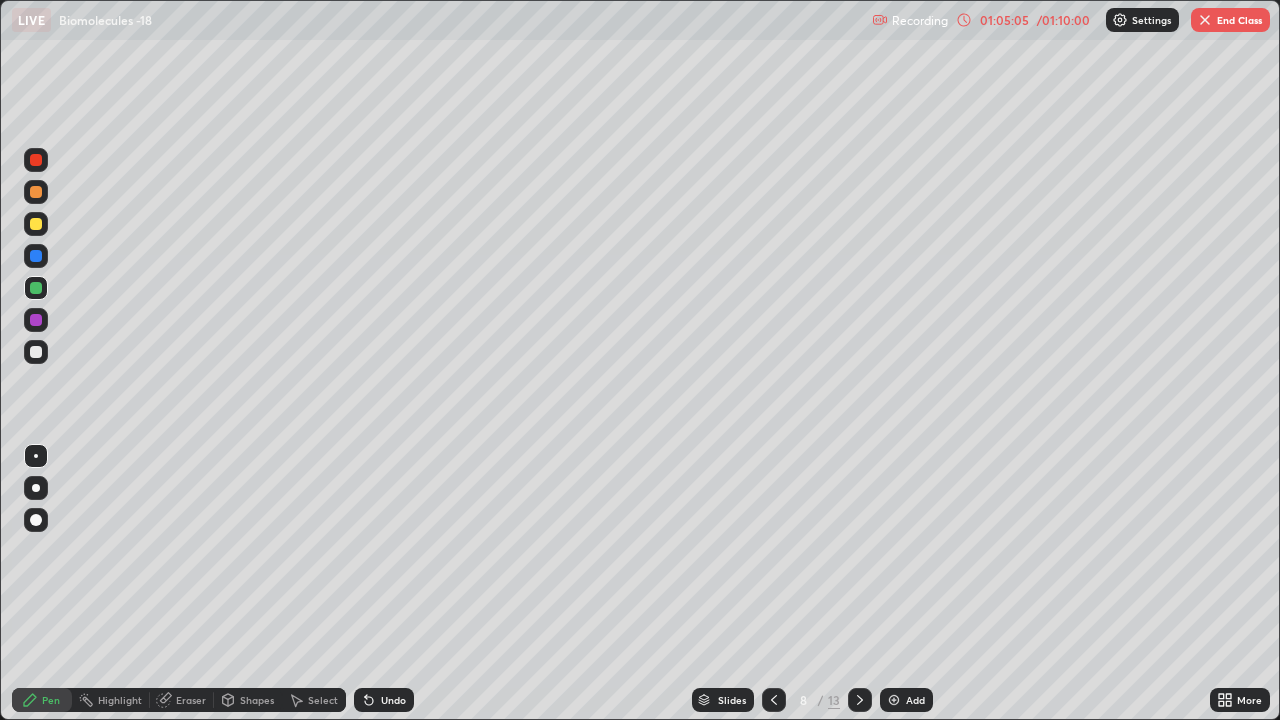 click 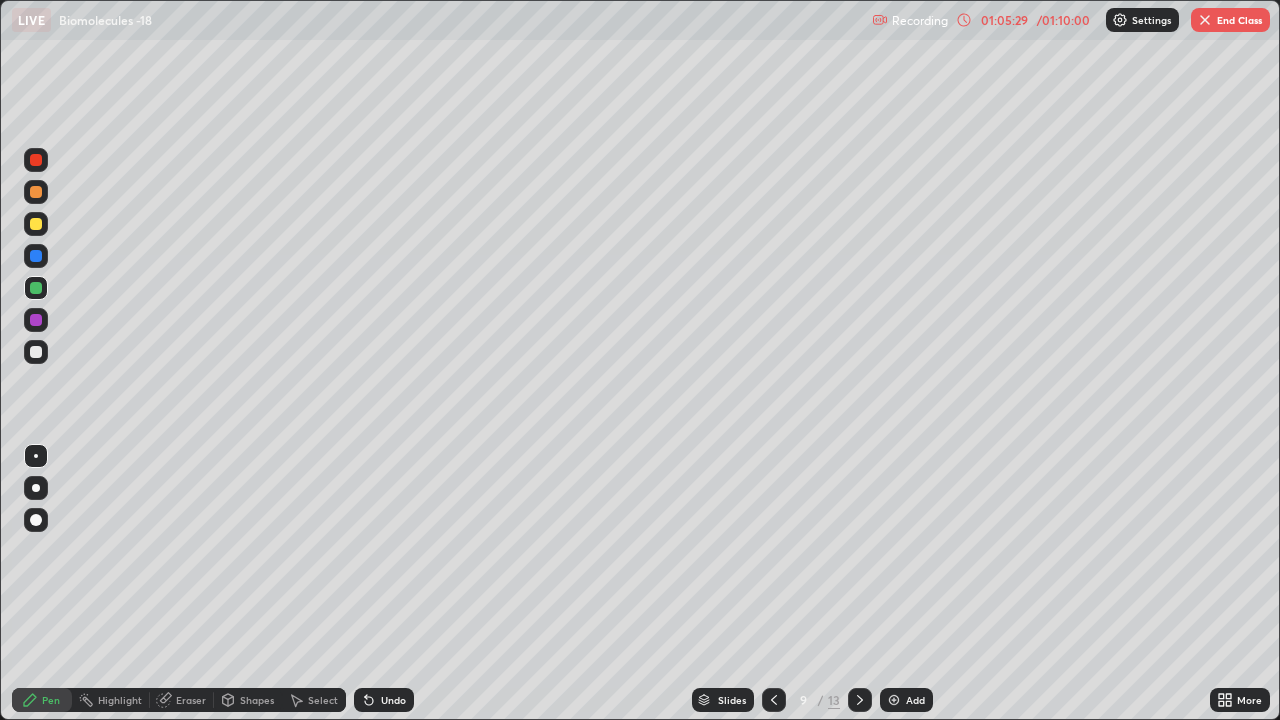 click 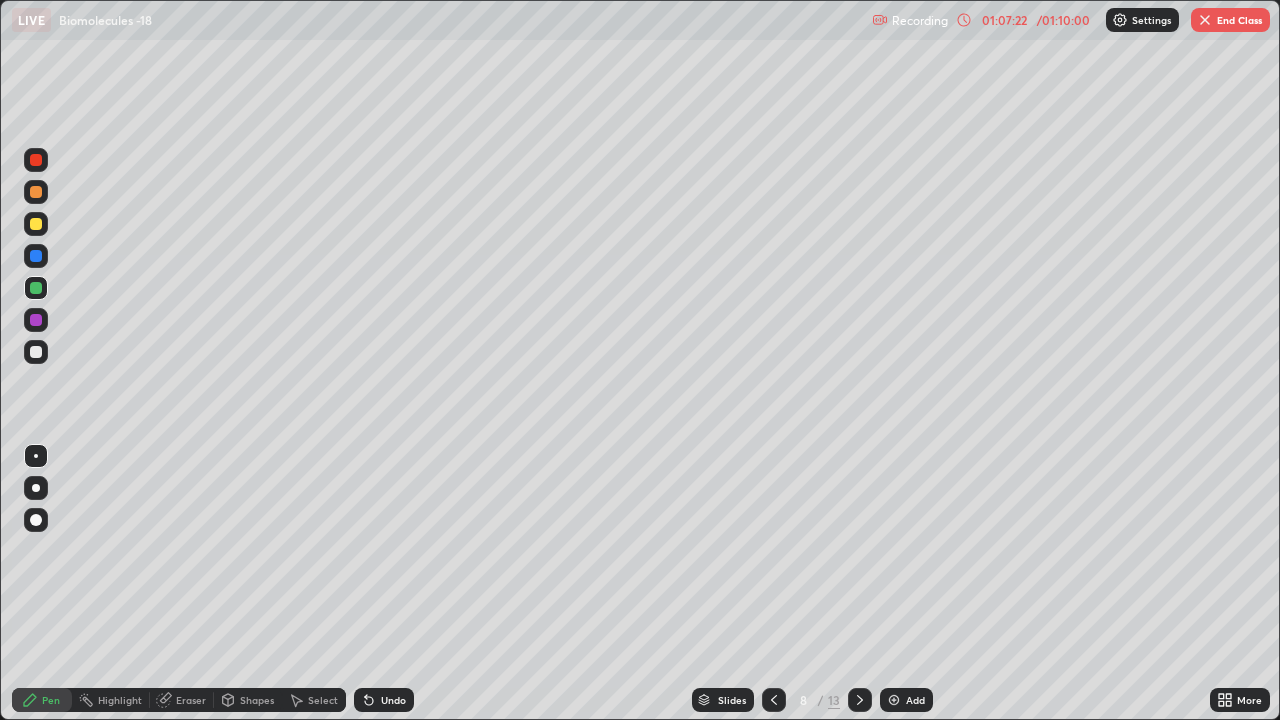 click 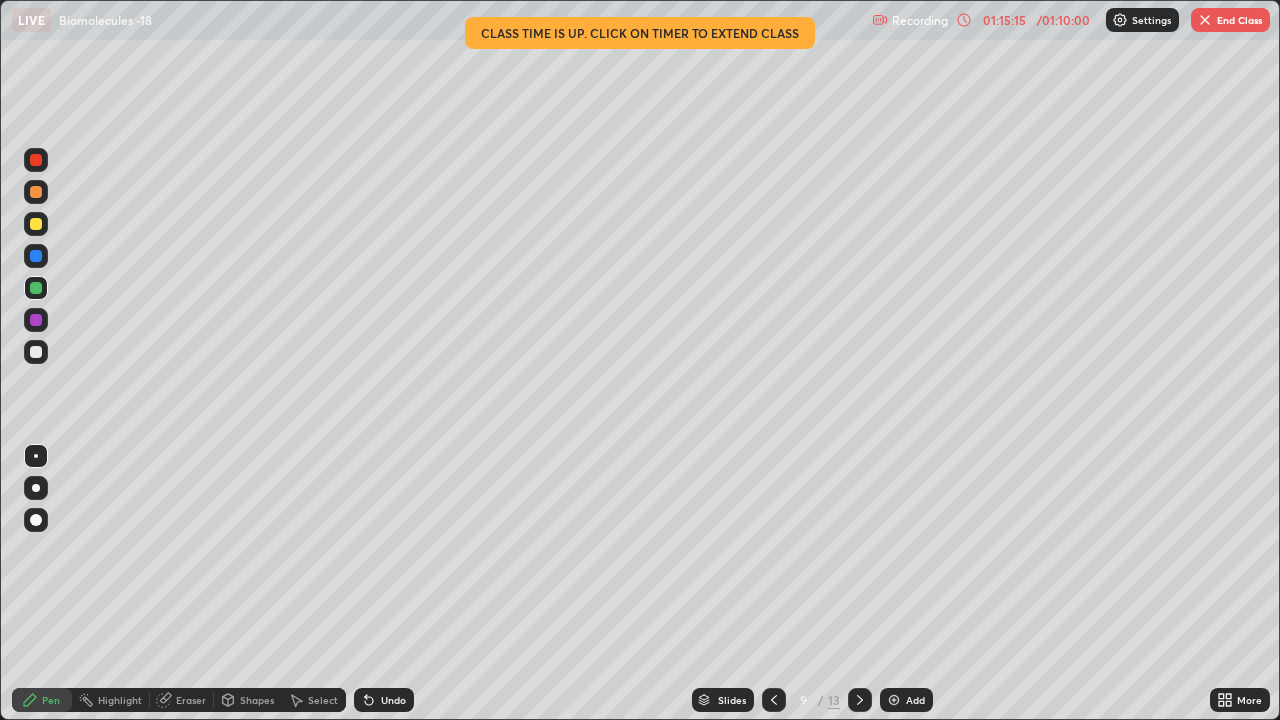 click on "End Class" at bounding box center (1230, 20) 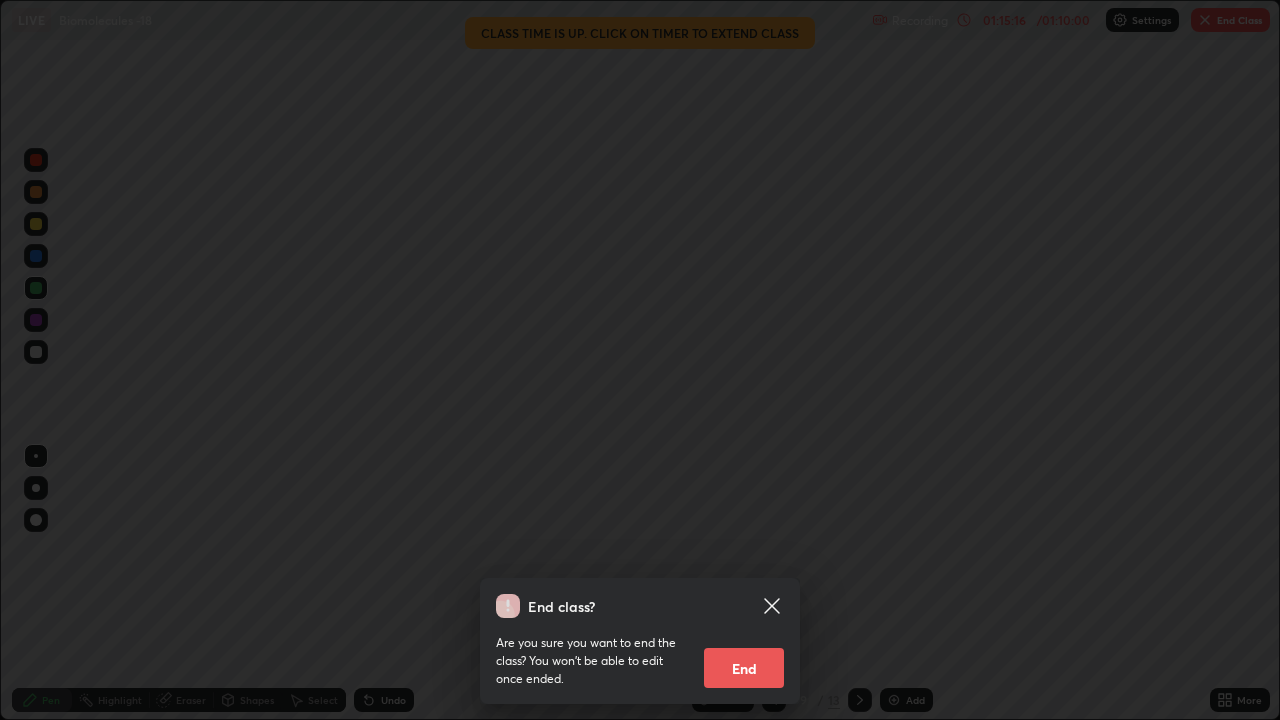 click on "End" at bounding box center [744, 668] 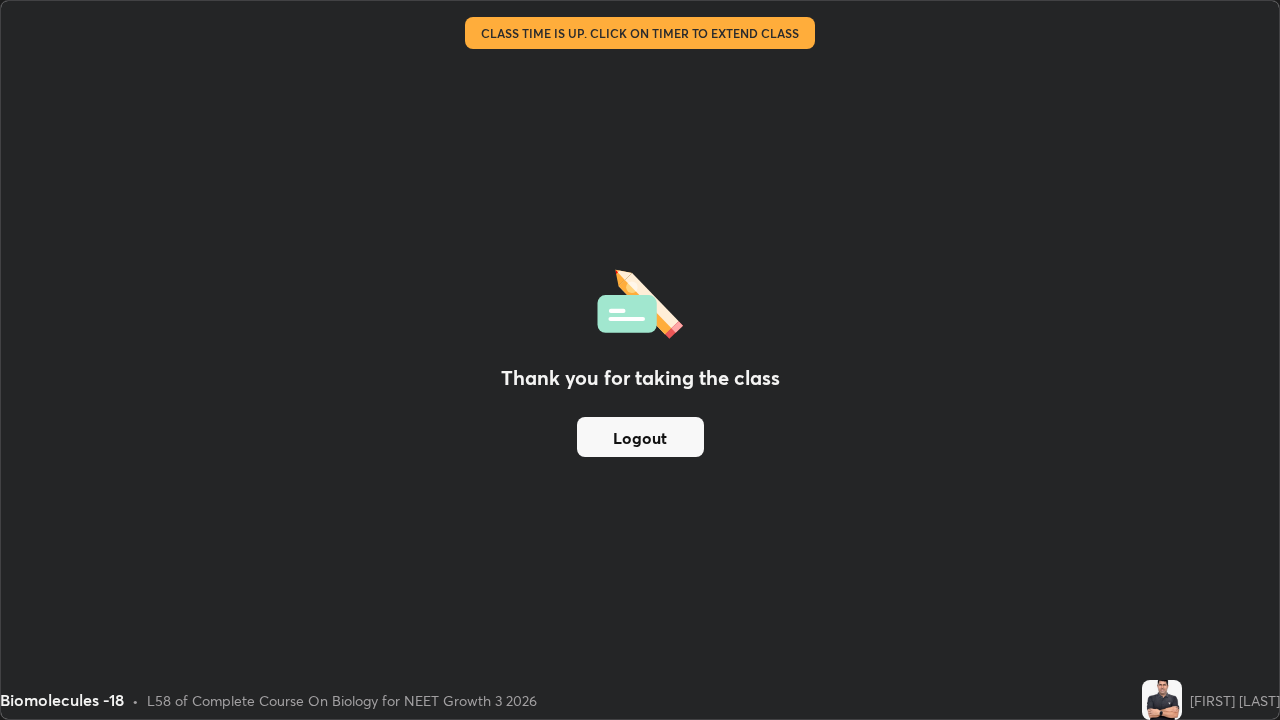 click on "Logout" at bounding box center (640, 437) 